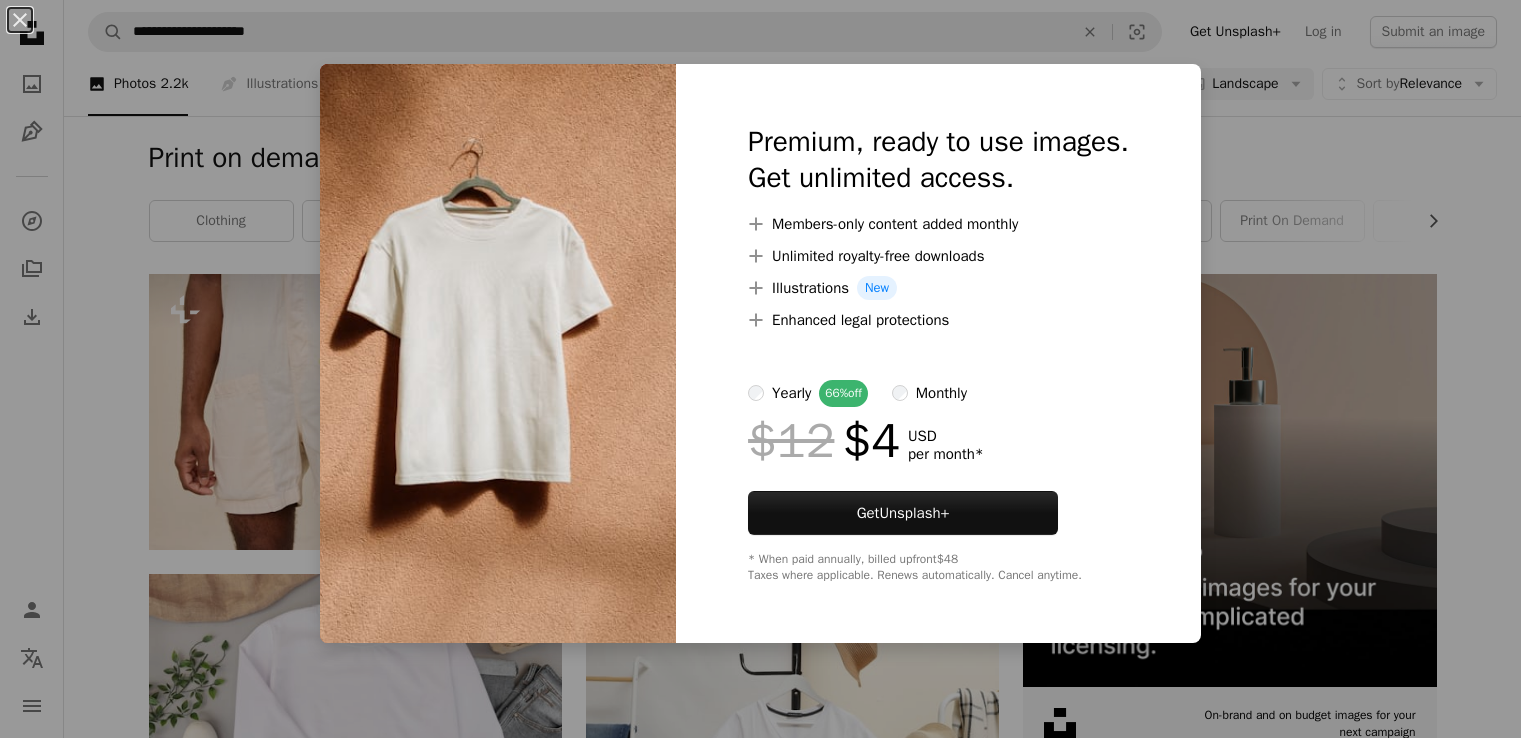 scroll, scrollTop: 1828, scrollLeft: 0, axis: vertical 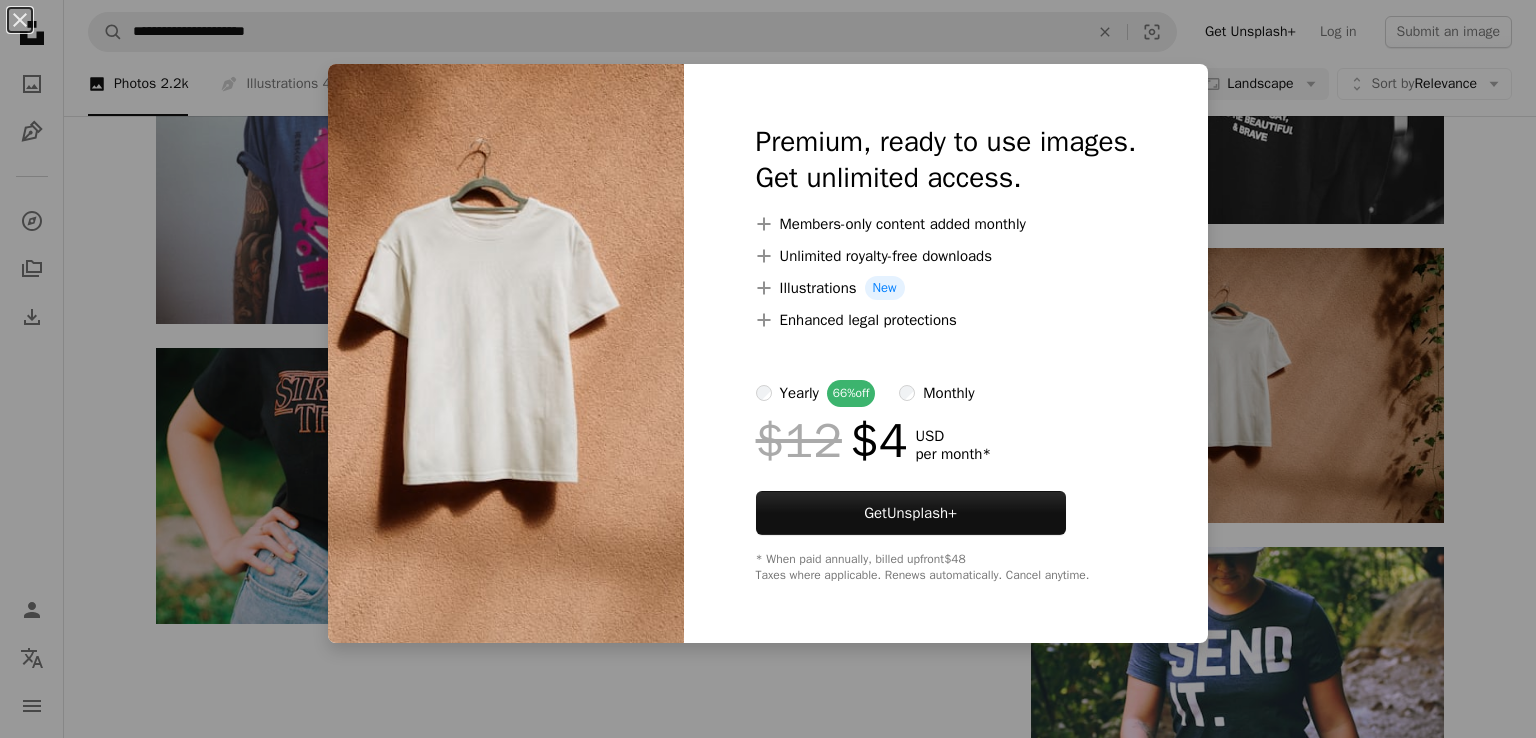 click on "An X shape Premium, ready to use images. Get unlimited access. A plus sign Members-only content added monthly A plus sign Unlimited royalty-free downloads A plus sign Illustrations  New A plus sign Enhanced legal protections yearly 66%  off monthly $12   $4 USD per month * Get  Unsplash+ * When paid annually, billed upfront  $48 Taxes where applicable. Renews automatically. Cancel anytime." at bounding box center [768, 369] 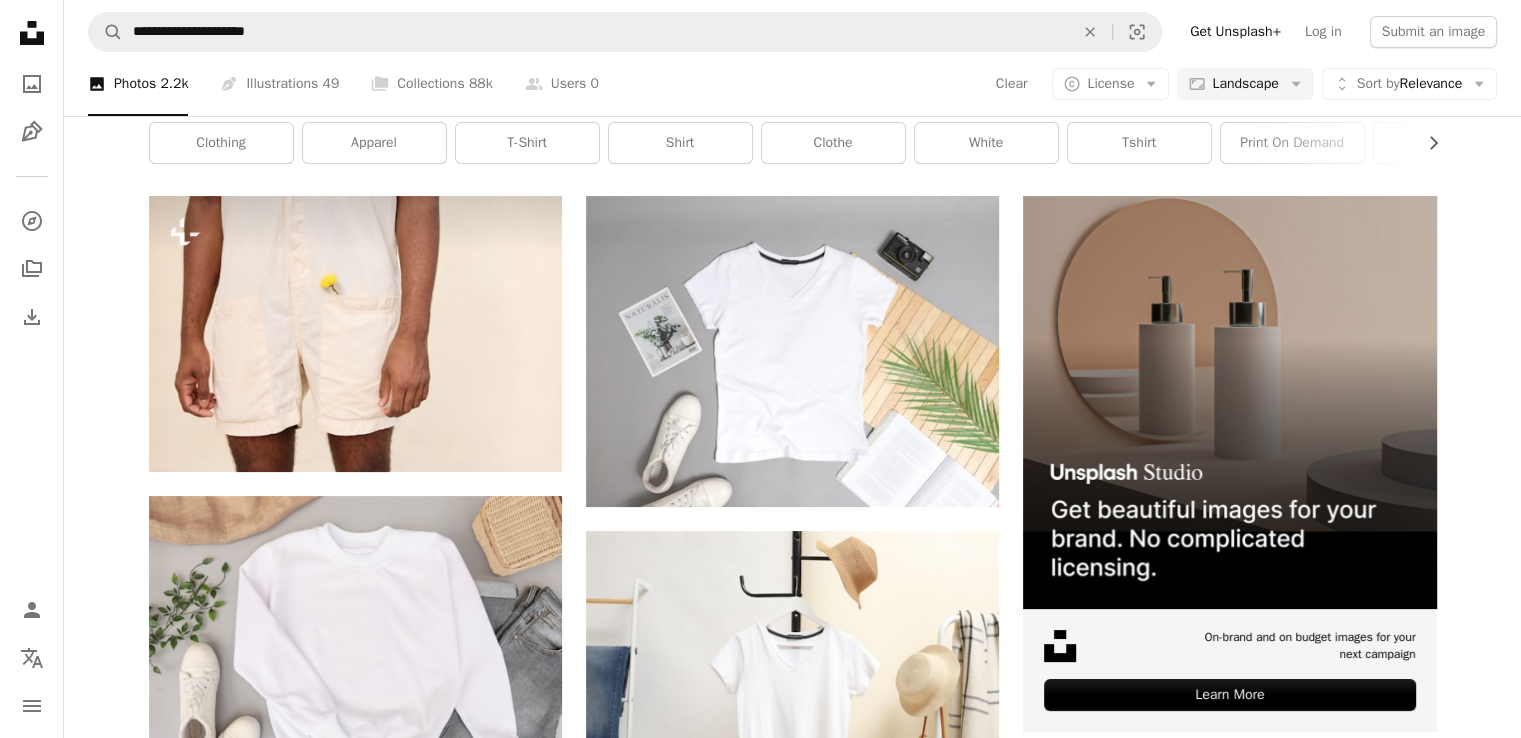 scroll, scrollTop: 0, scrollLeft: 0, axis: both 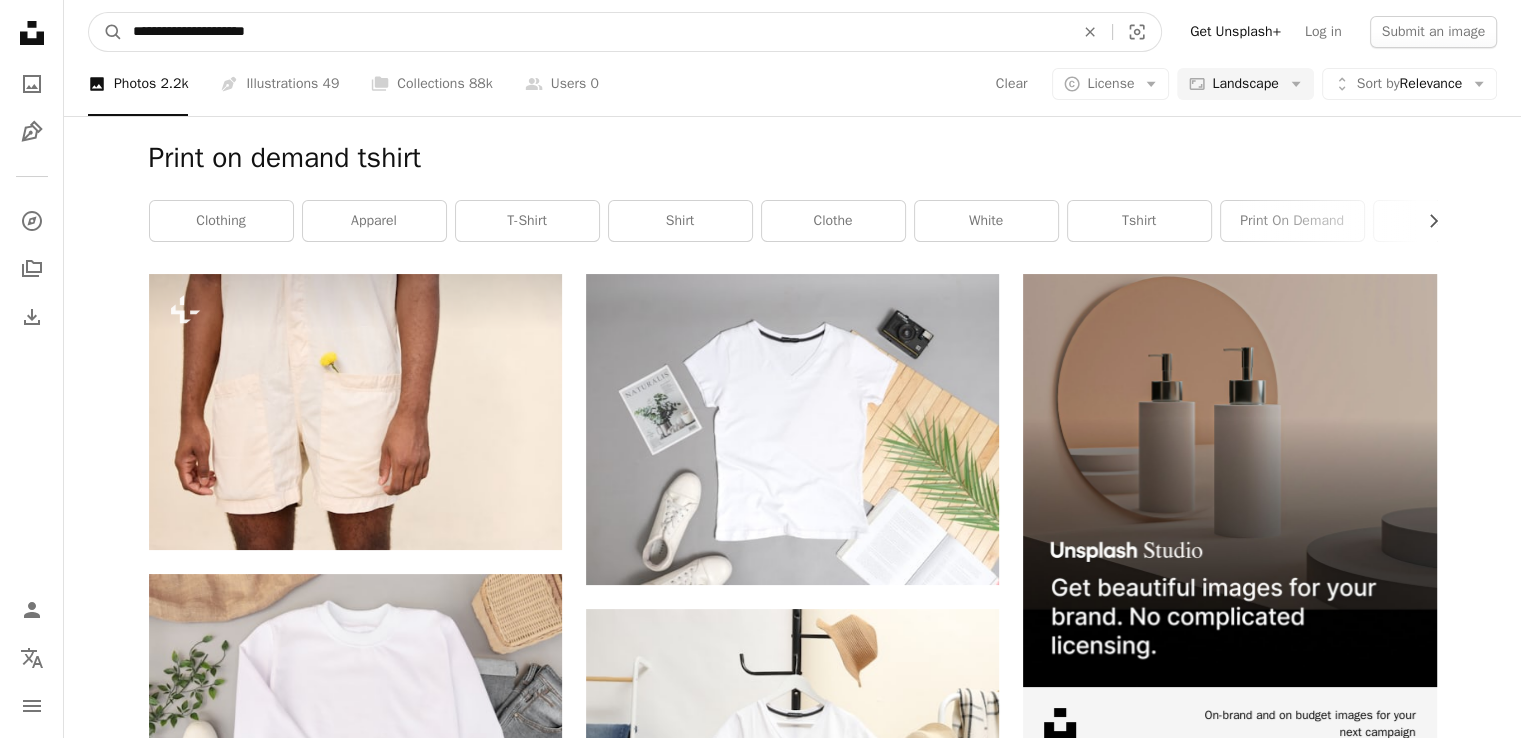 click on "**********" at bounding box center [595, 32] 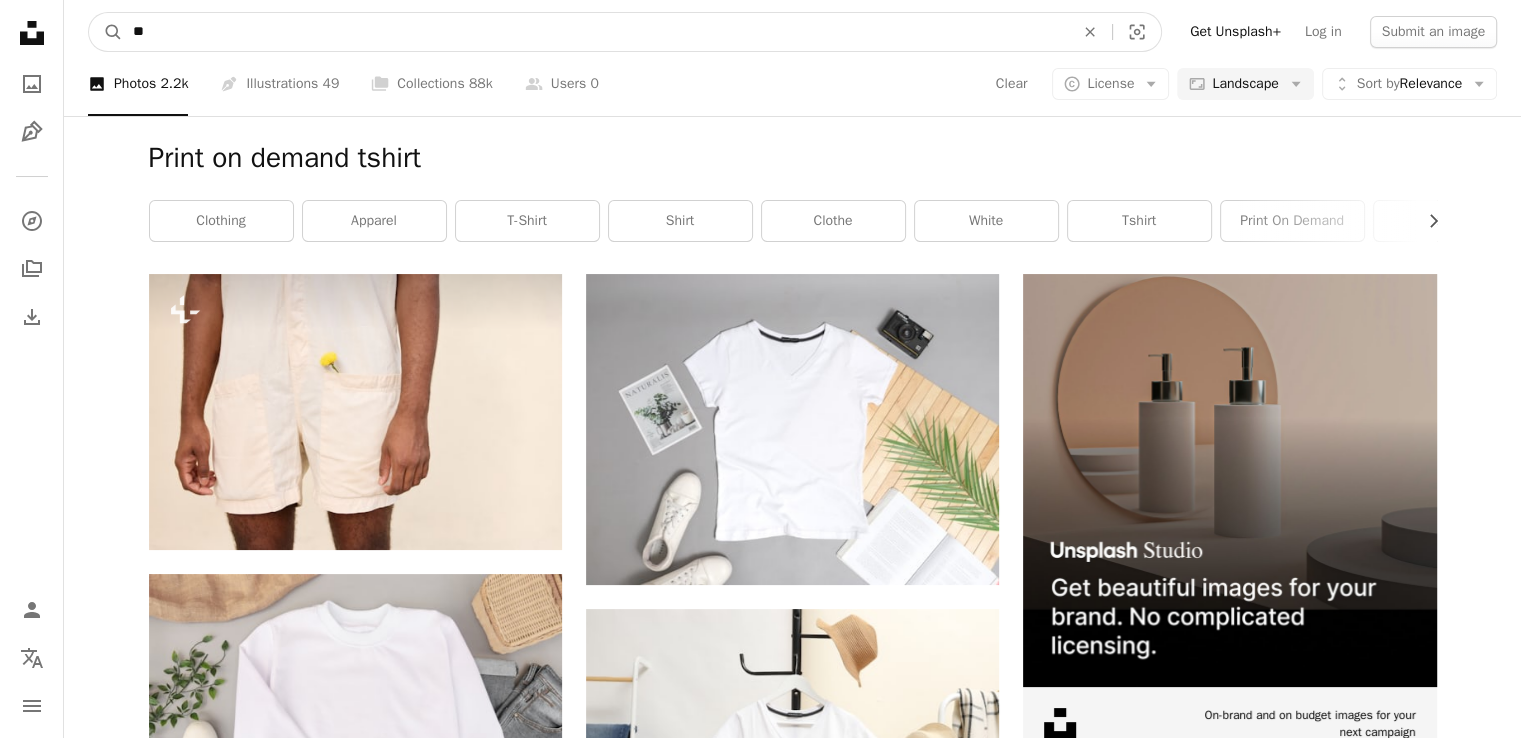 type on "*" 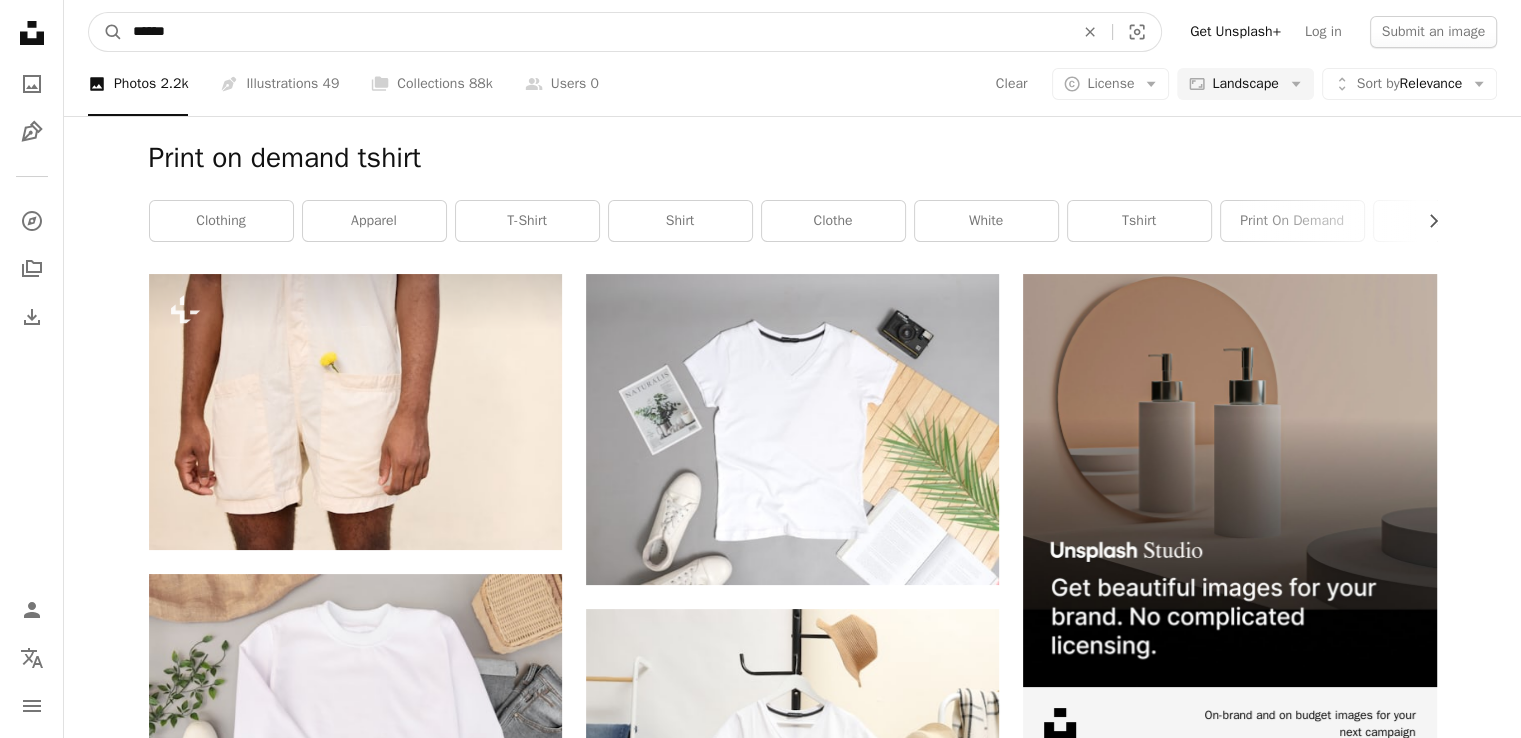click on "******" at bounding box center (595, 32) 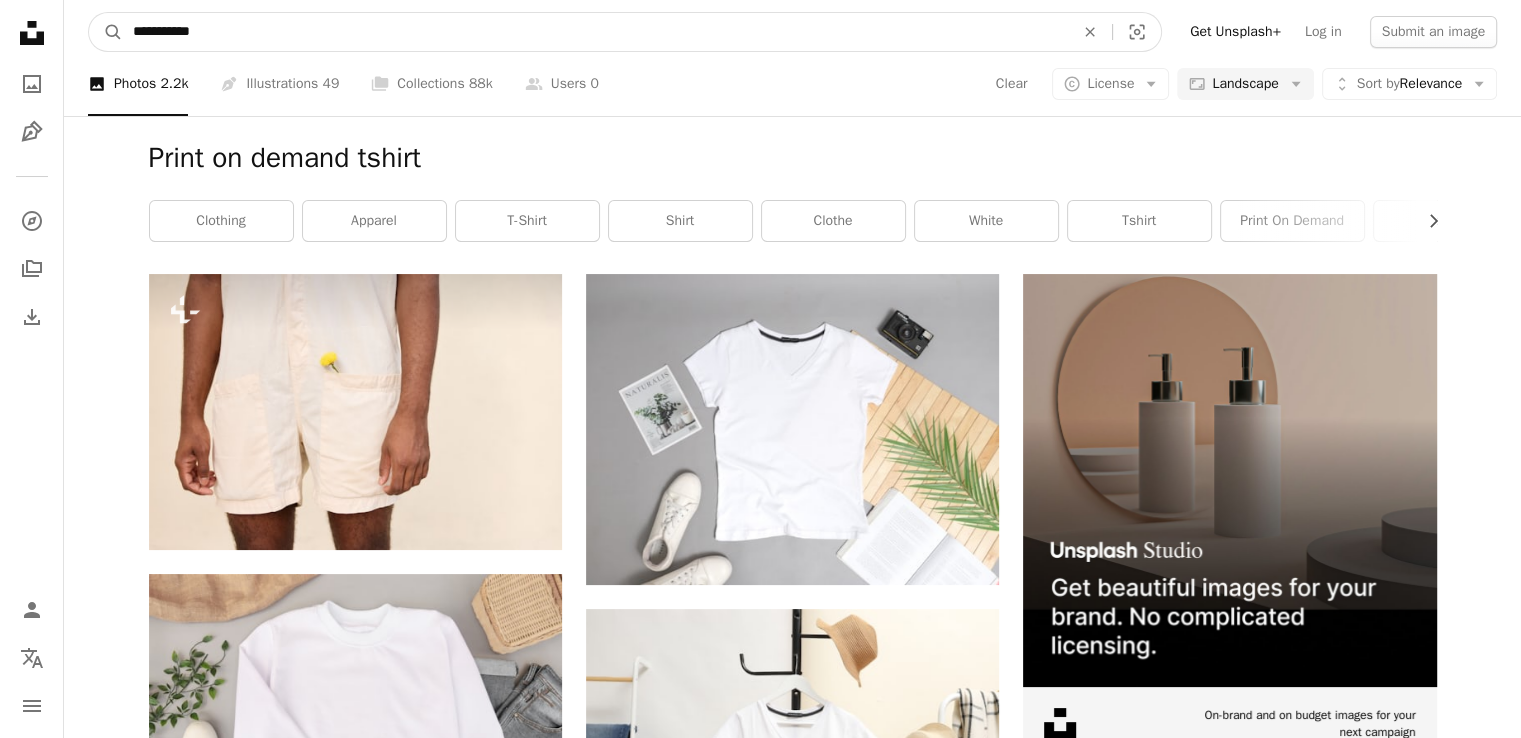 type on "**********" 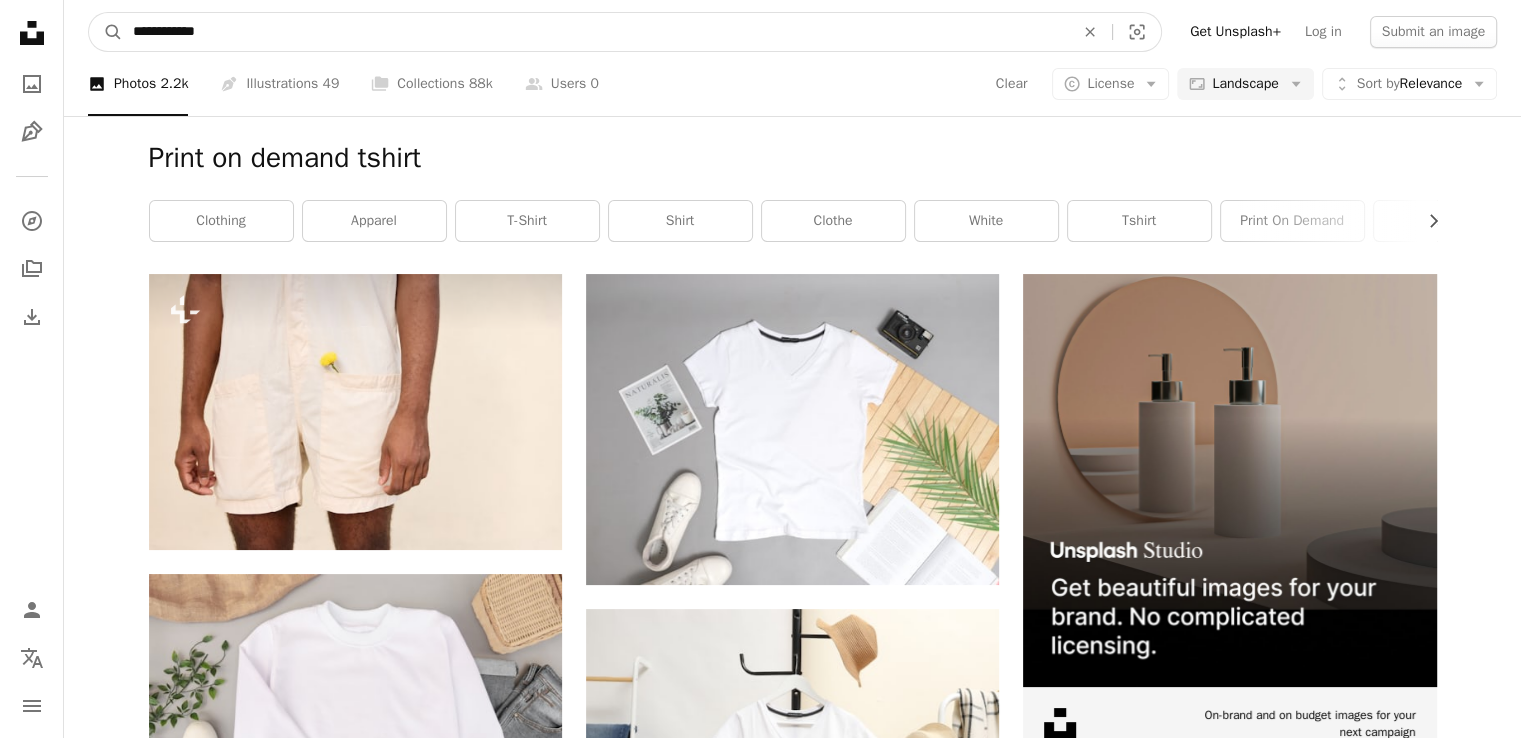 click on "A magnifying glass" at bounding box center (106, 32) 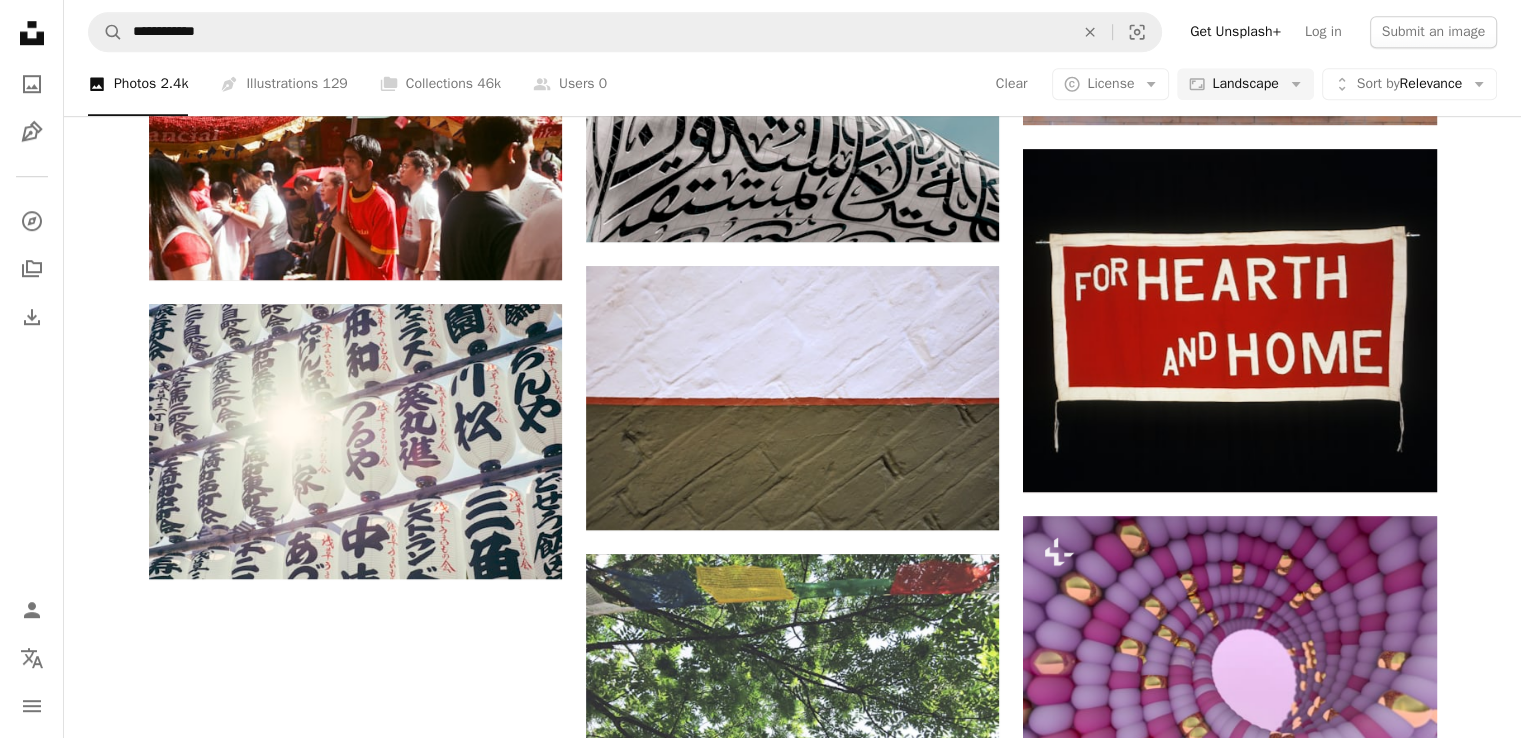 scroll, scrollTop: 0, scrollLeft: 0, axis: both 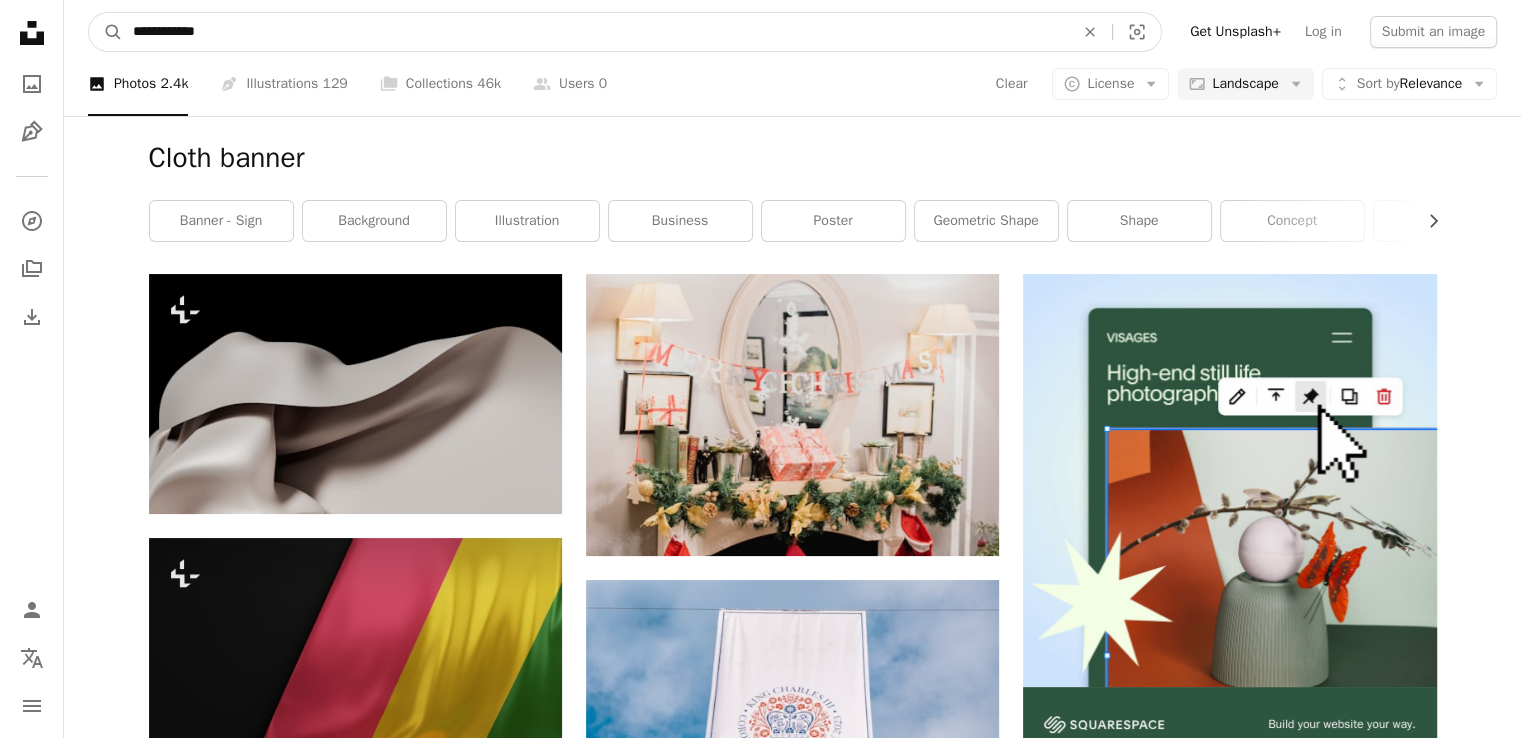 click on "**********" at bounding box center [595, 32] 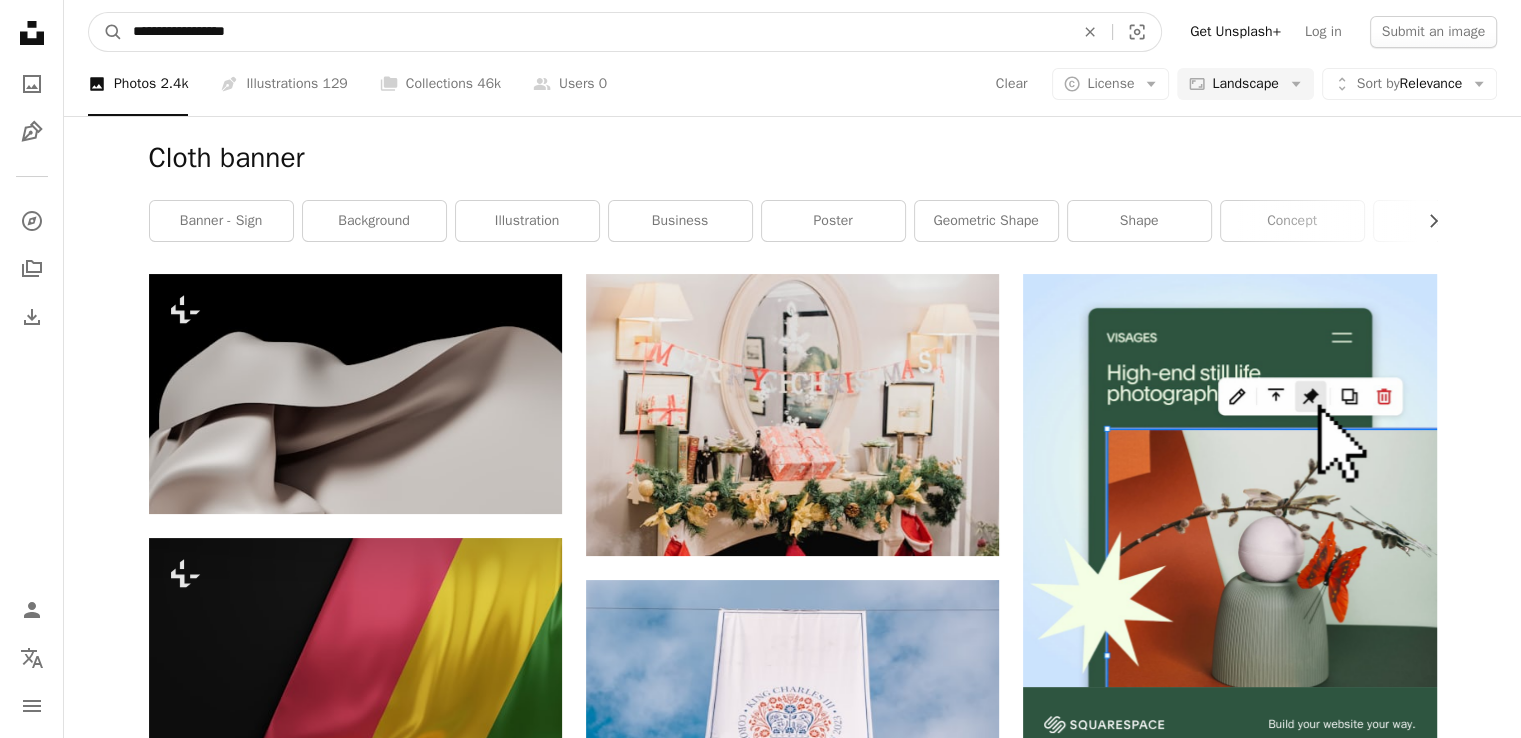 type on "**********" 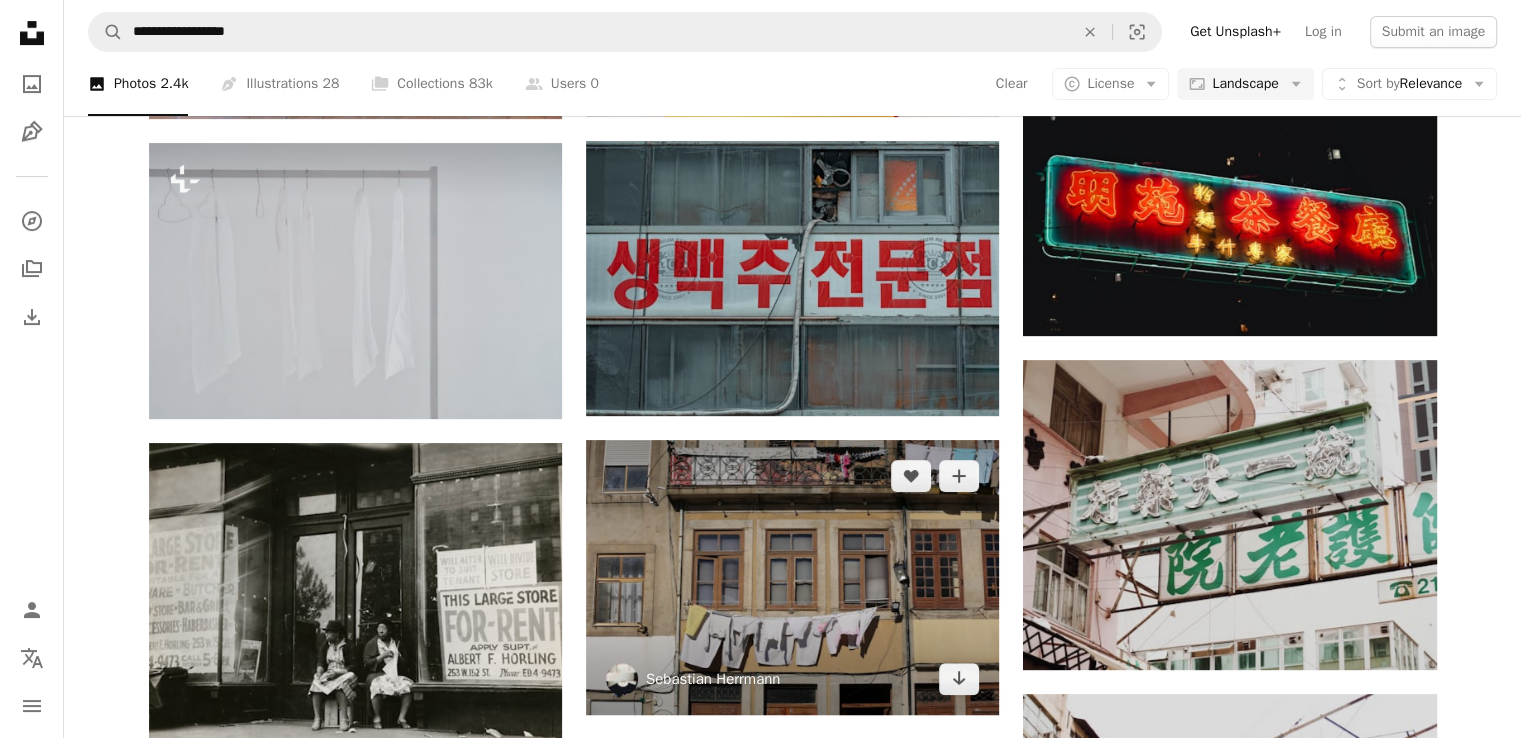 scroll, scrollTop: 723, scrollLeft: 0, axis: vertical 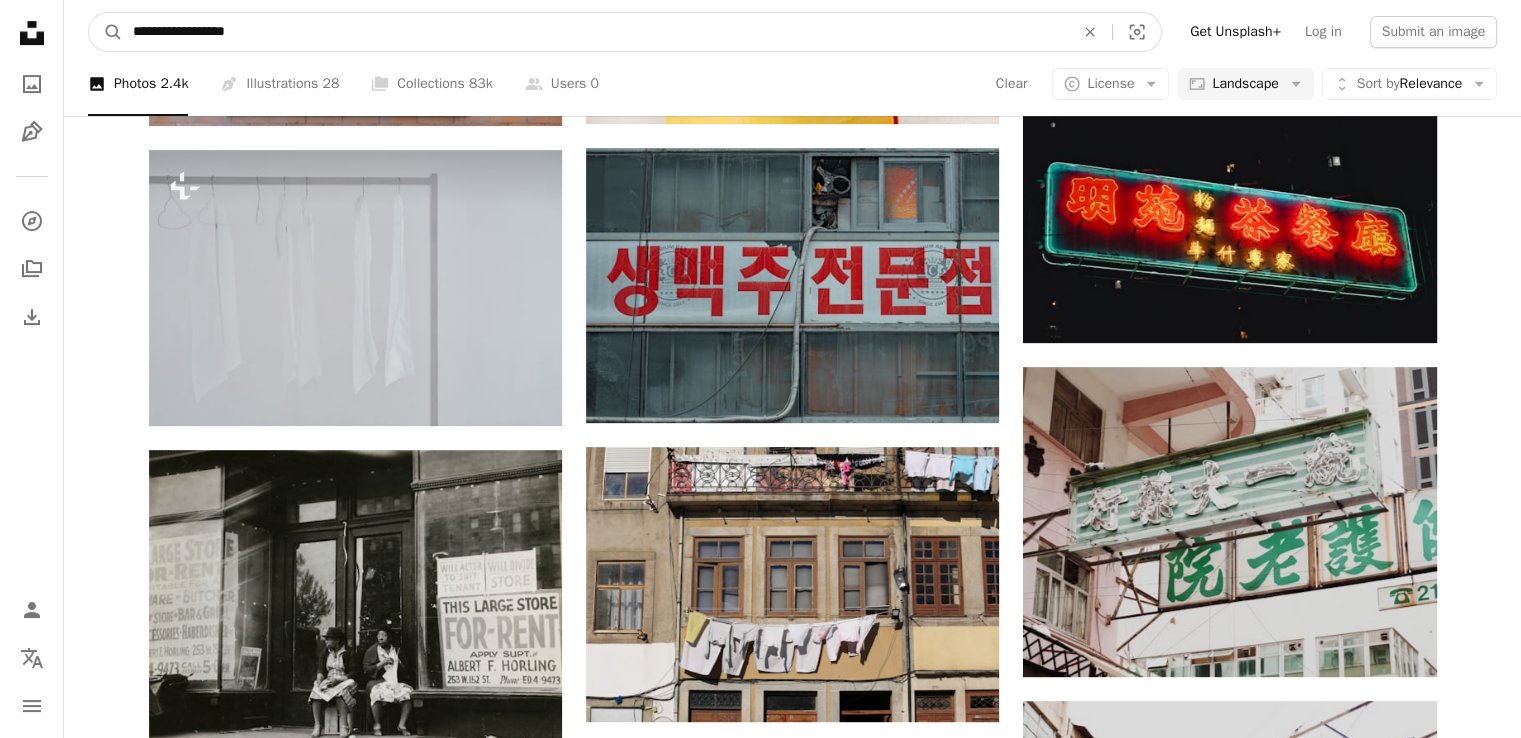 click on "**********" at bounding box center [595, 32] 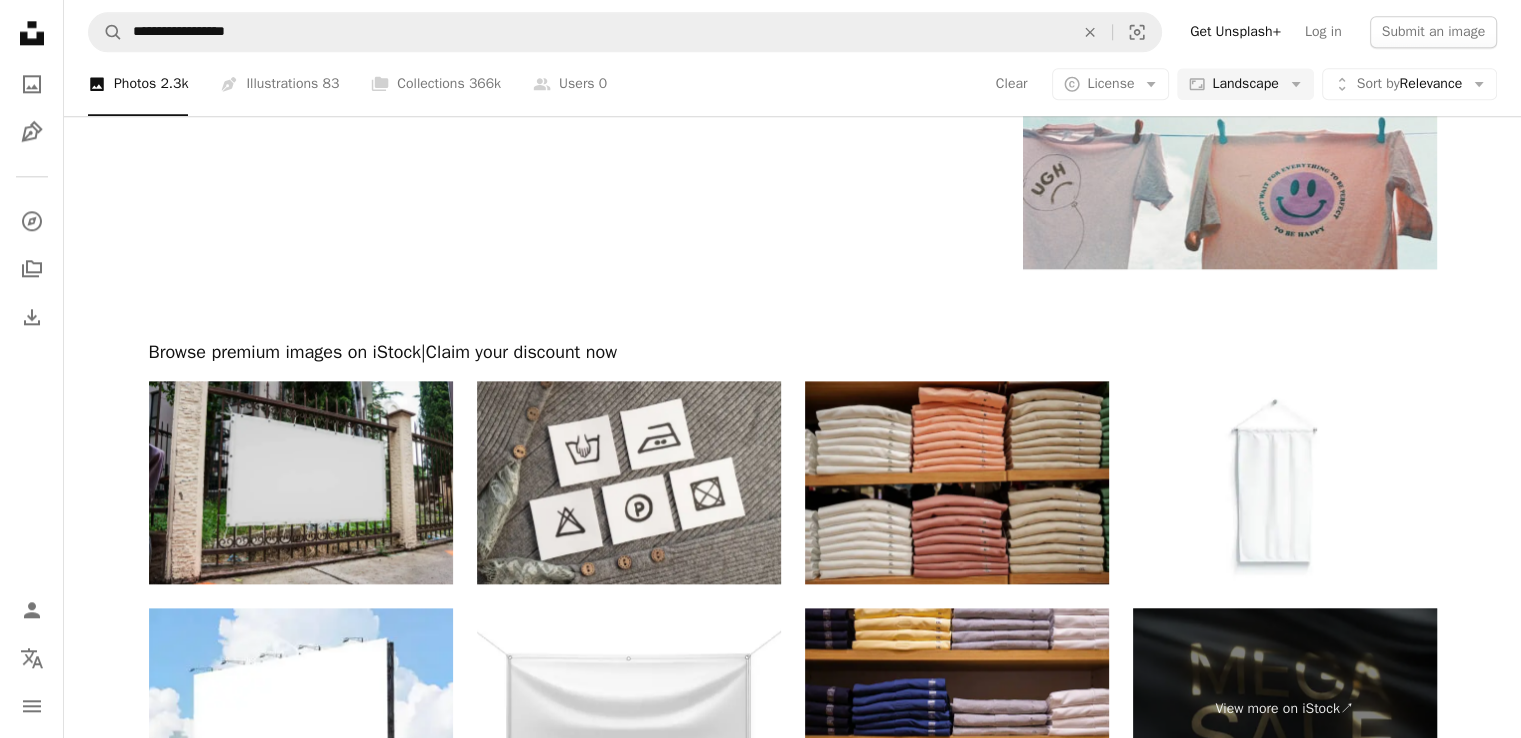 scroll, scrollTop: 2436, scrollLeft: 0, axis: vertical 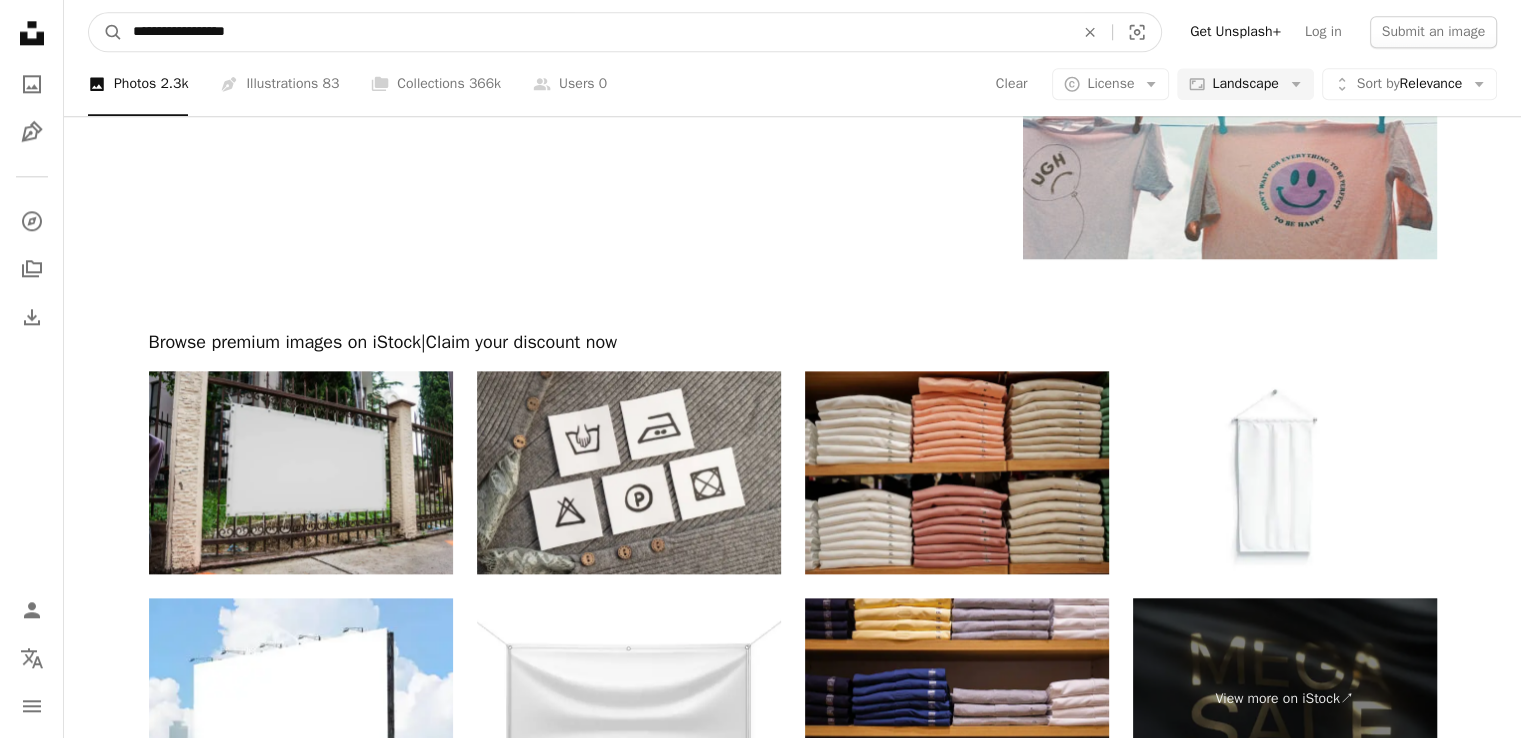 click on "**********" at bounding box center [595, 32] 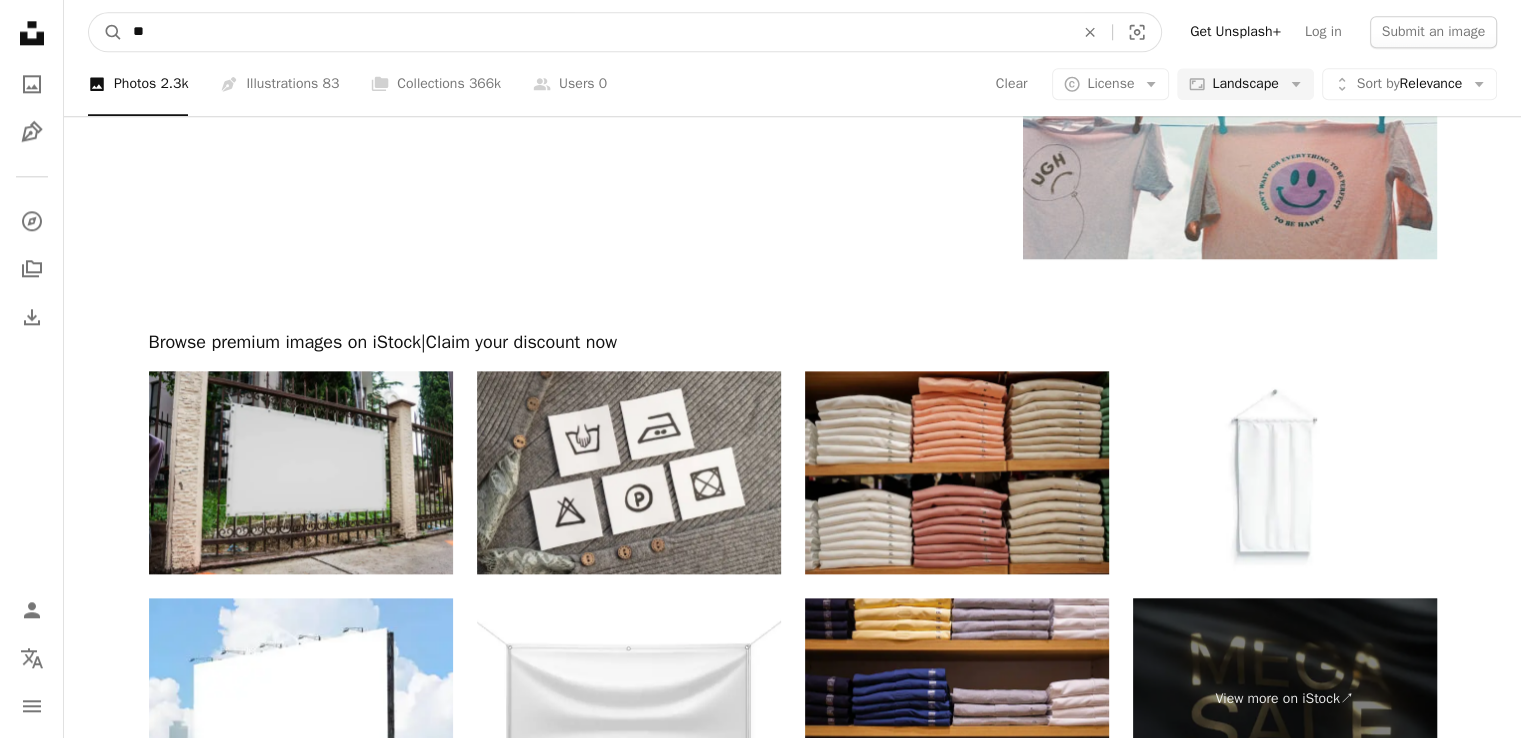 type on "*" 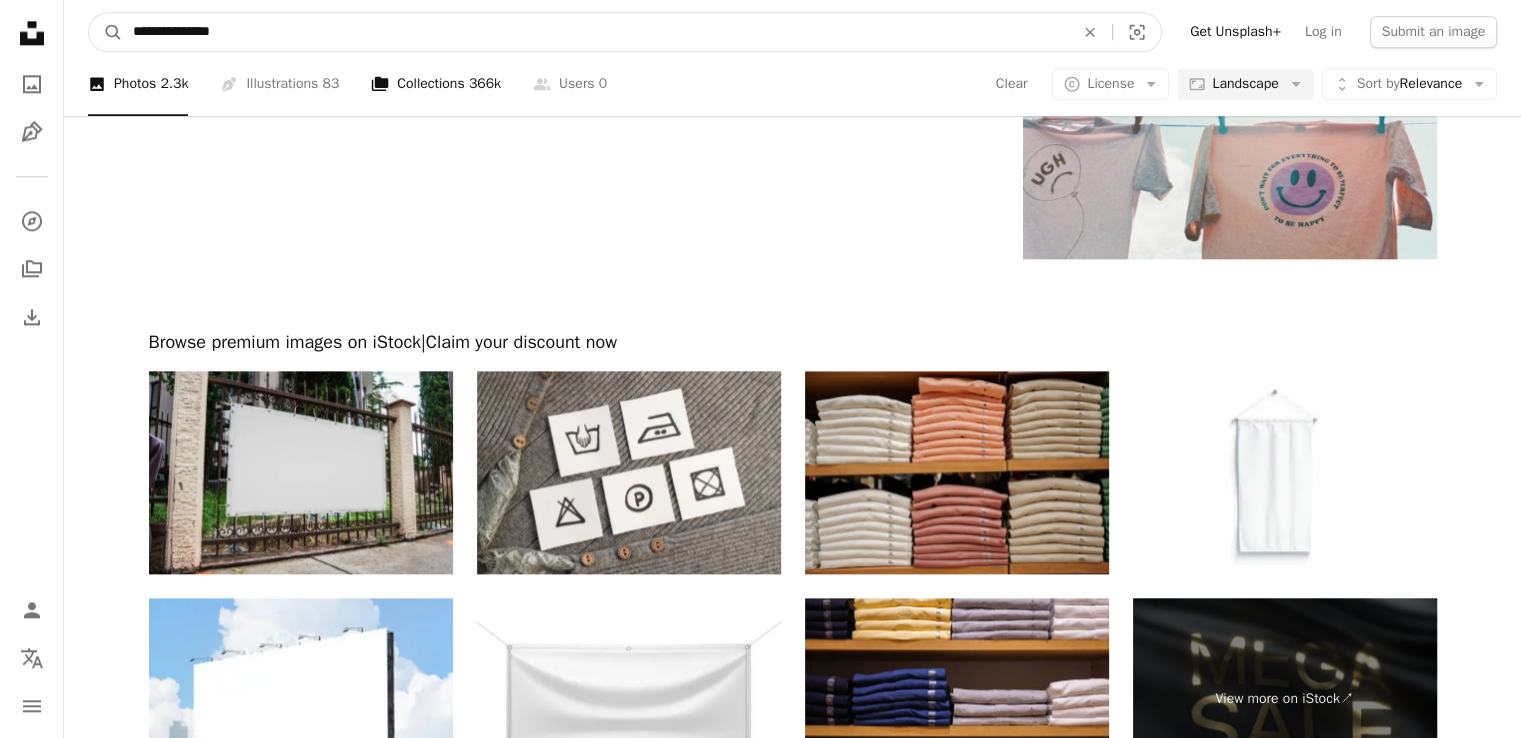 type on "**********" 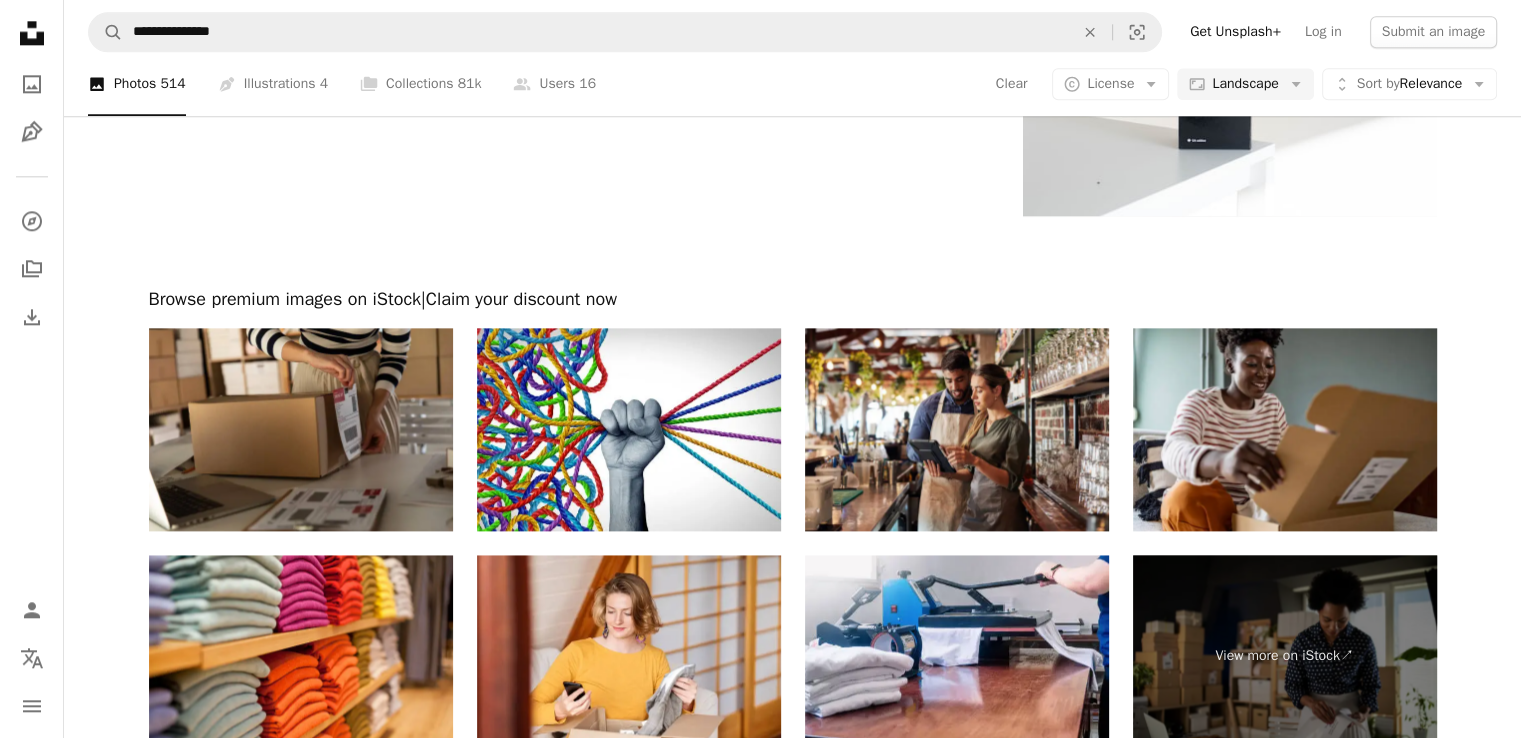 scroll, scrollTop: 2434, scrollLeft: 0, axis: vertical 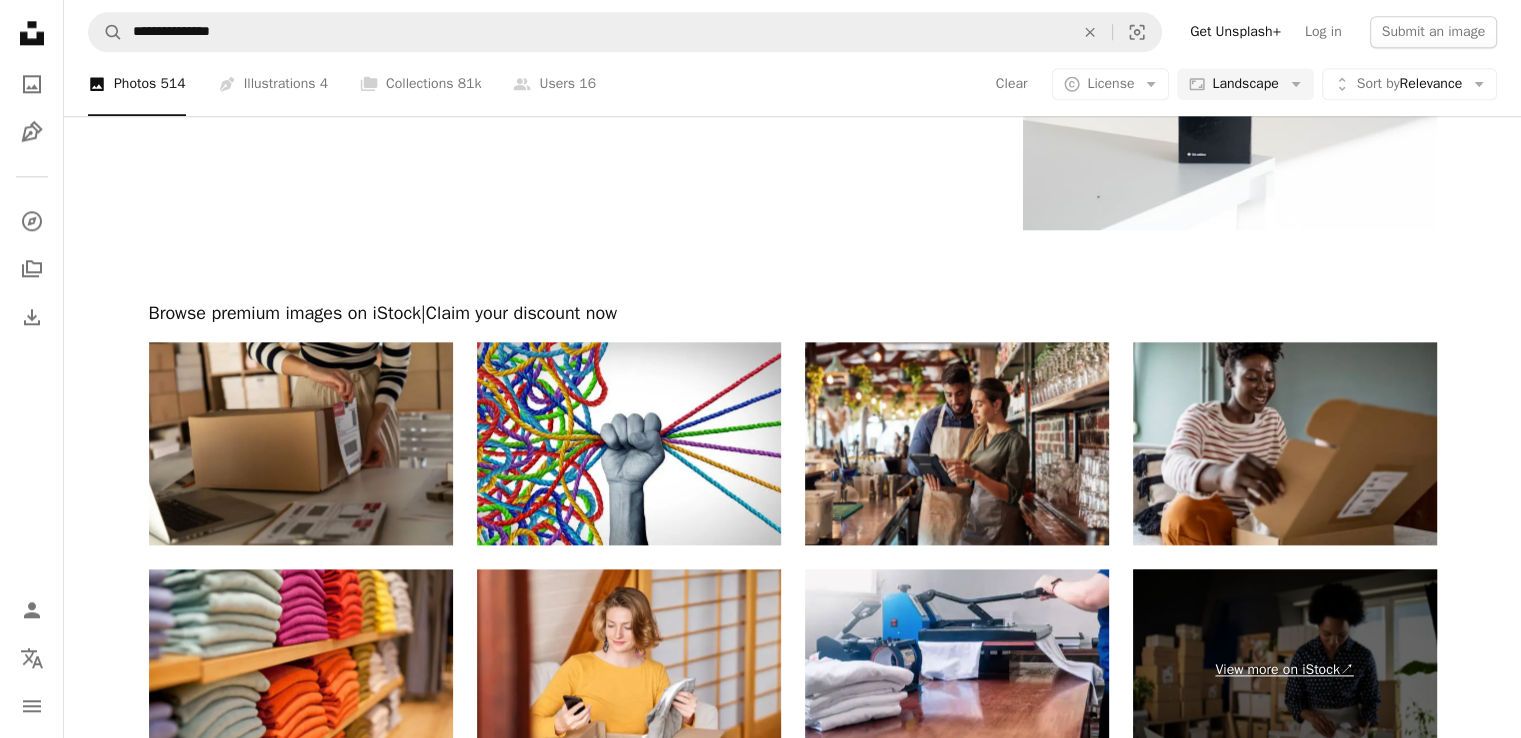 click on "View more on iStock  ↗" at bounding box center (1285, 670) 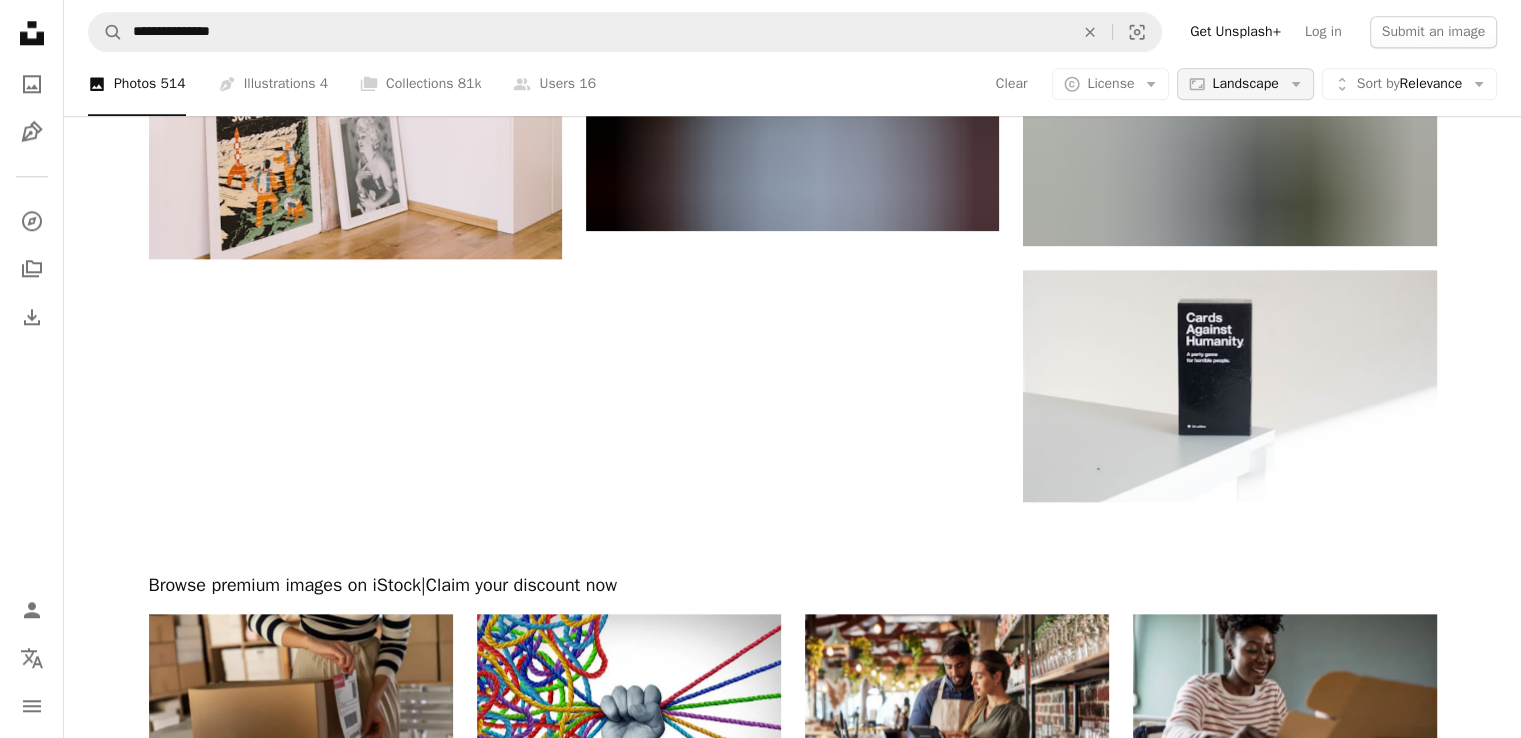 scroll, scrollTop: 1936, scrollLeft: 0, axis: vertical 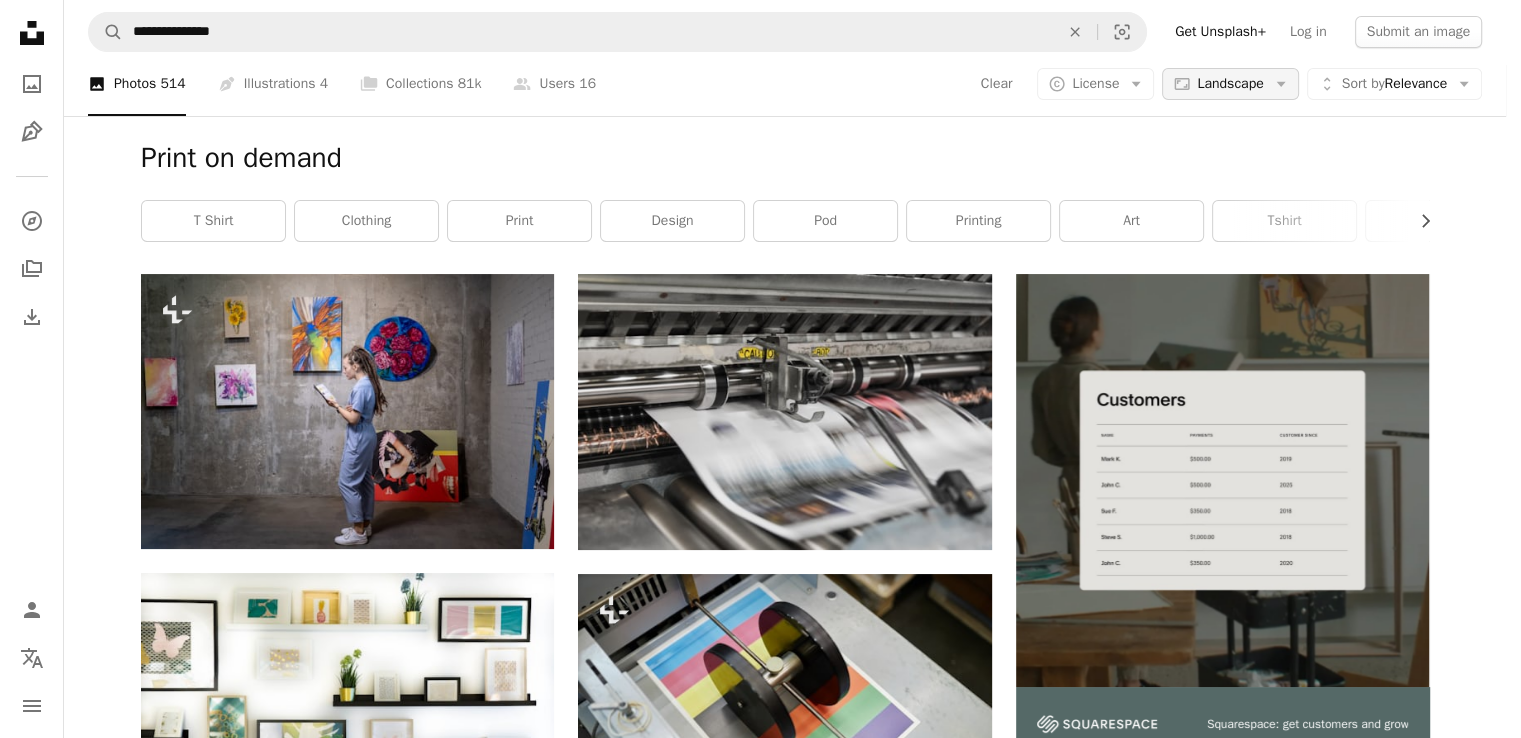 click on "Aspect ratio Landscape Arrow down" at bounding box center [1230, 84] 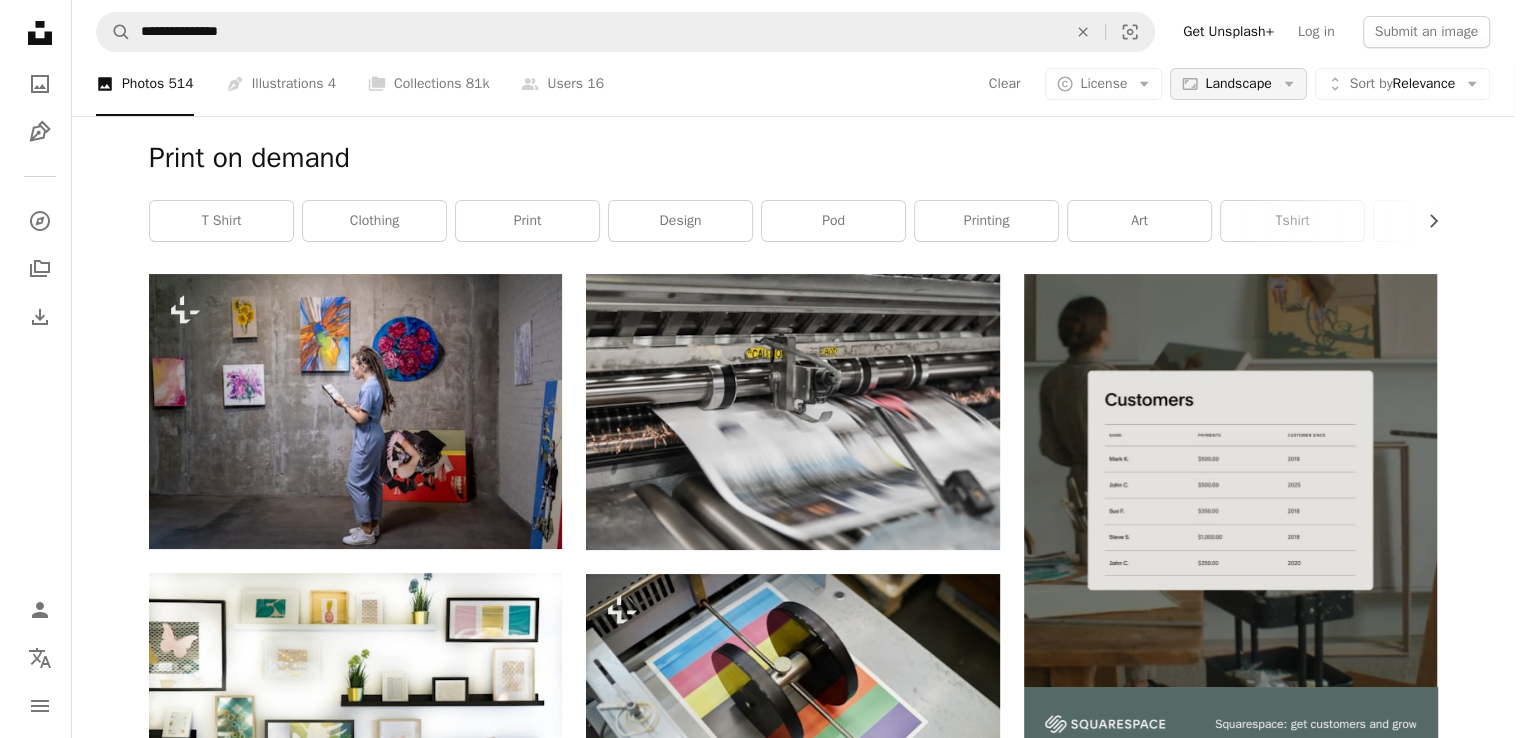 scroll, scrollTop: 0, scrollLeft: 0, axis: both 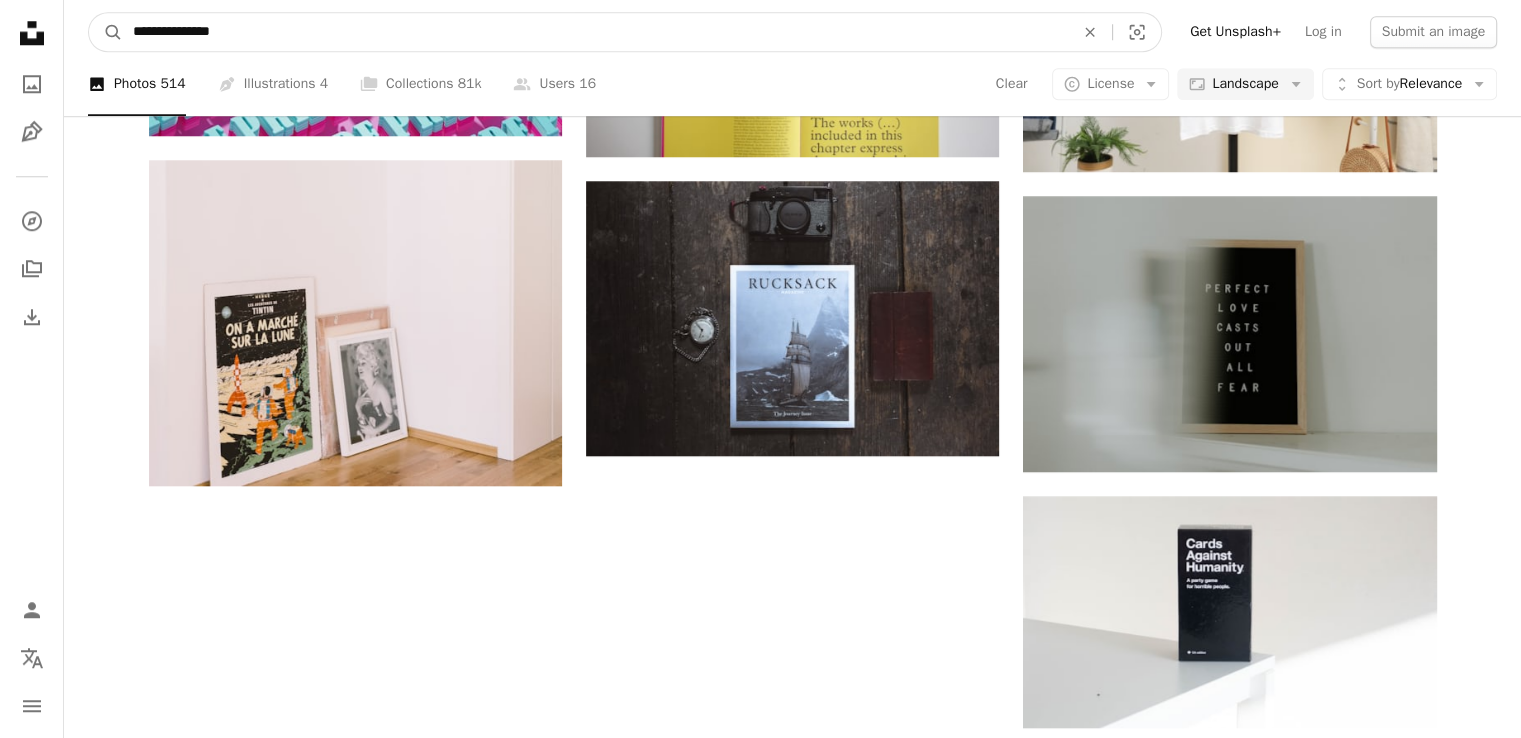 click on "**********" at bounding box center [595, 32] 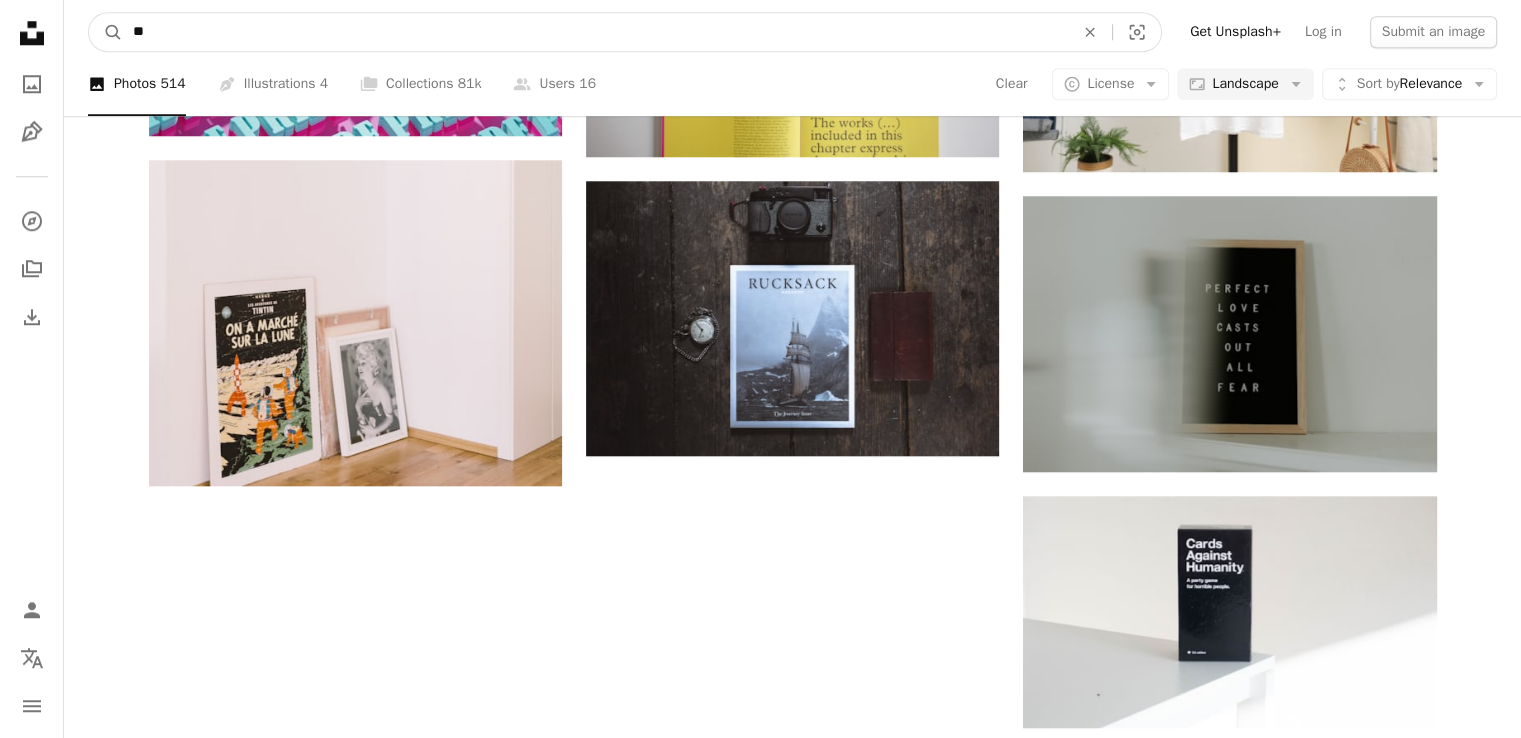 type on "*" 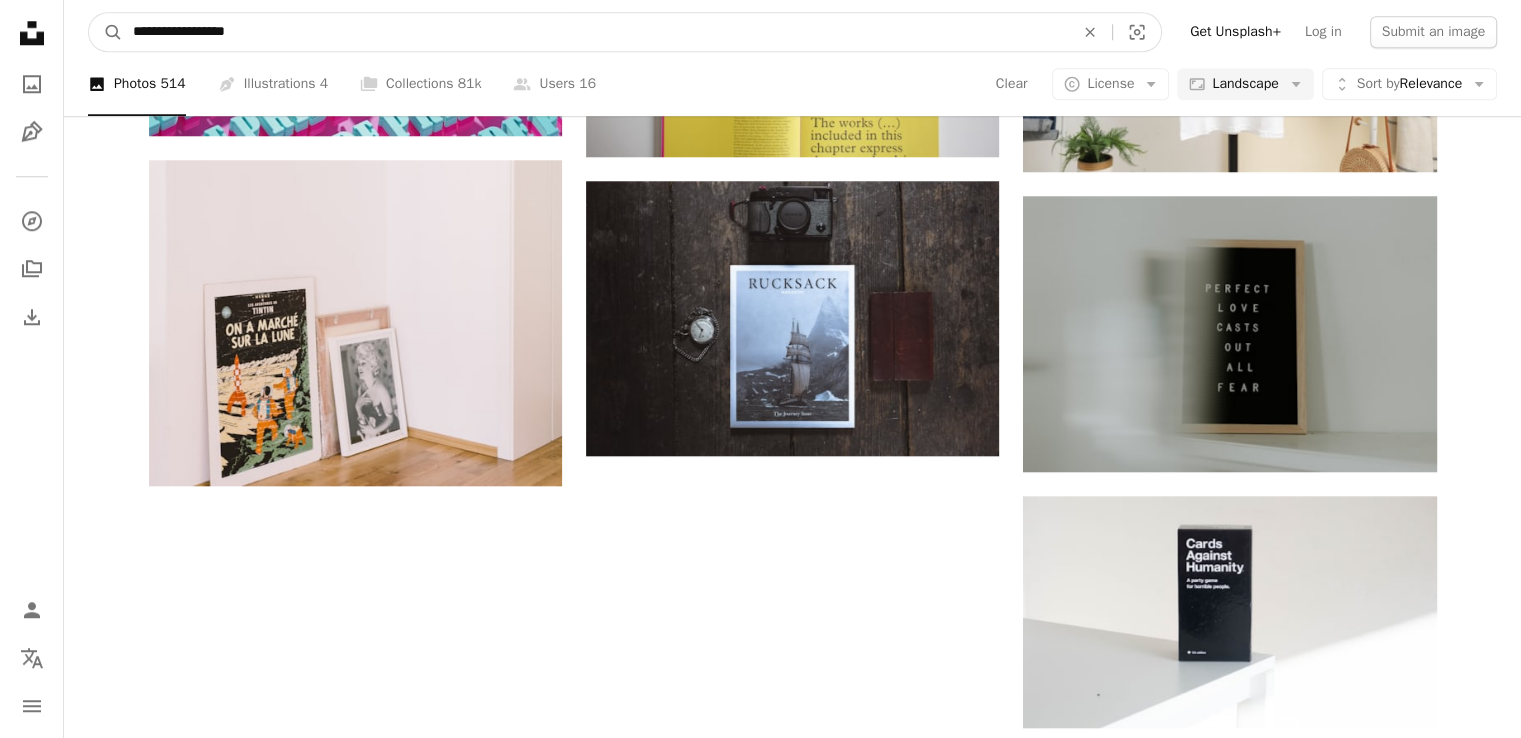 type on "**********" 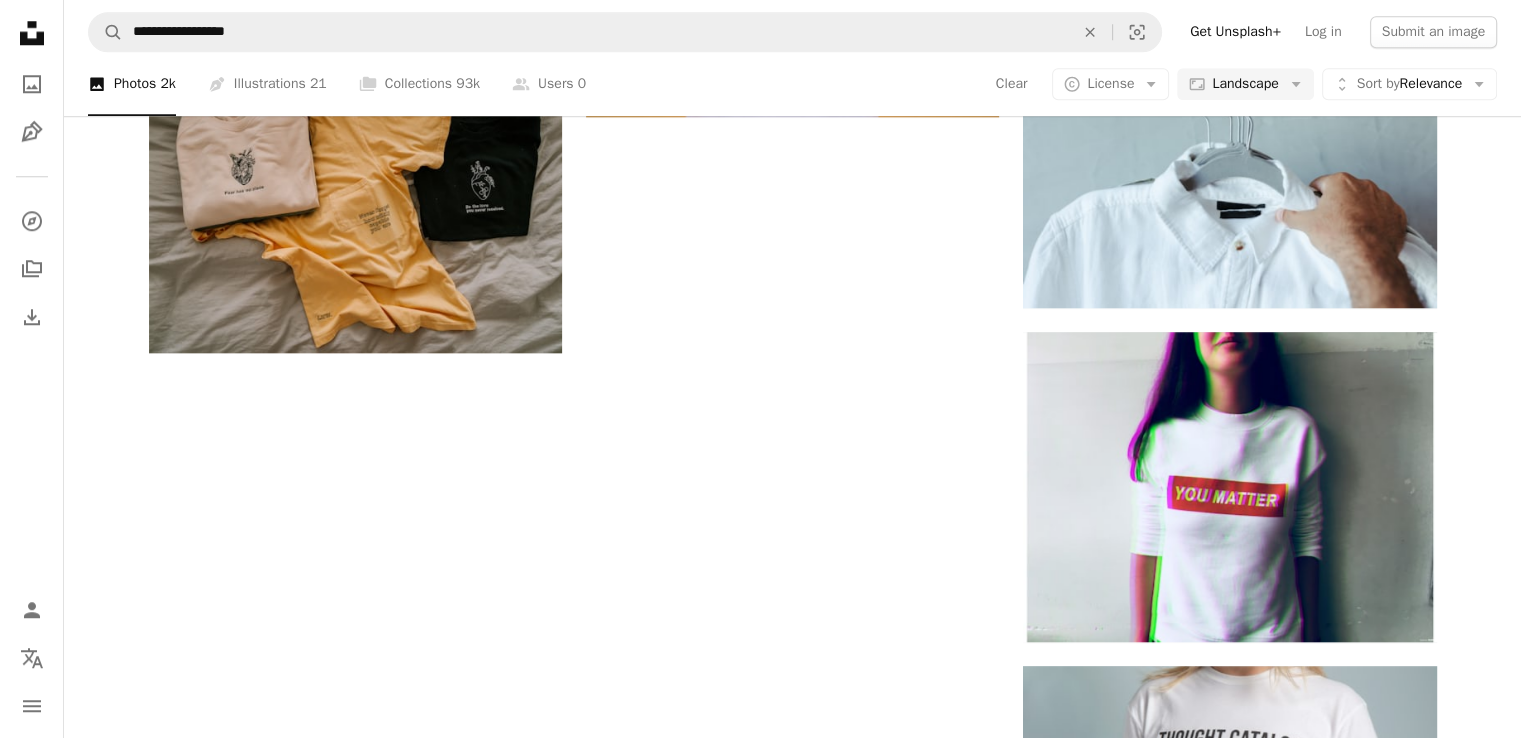 scroll, scrollTop: 0, scrollLeft: 0, axis: both 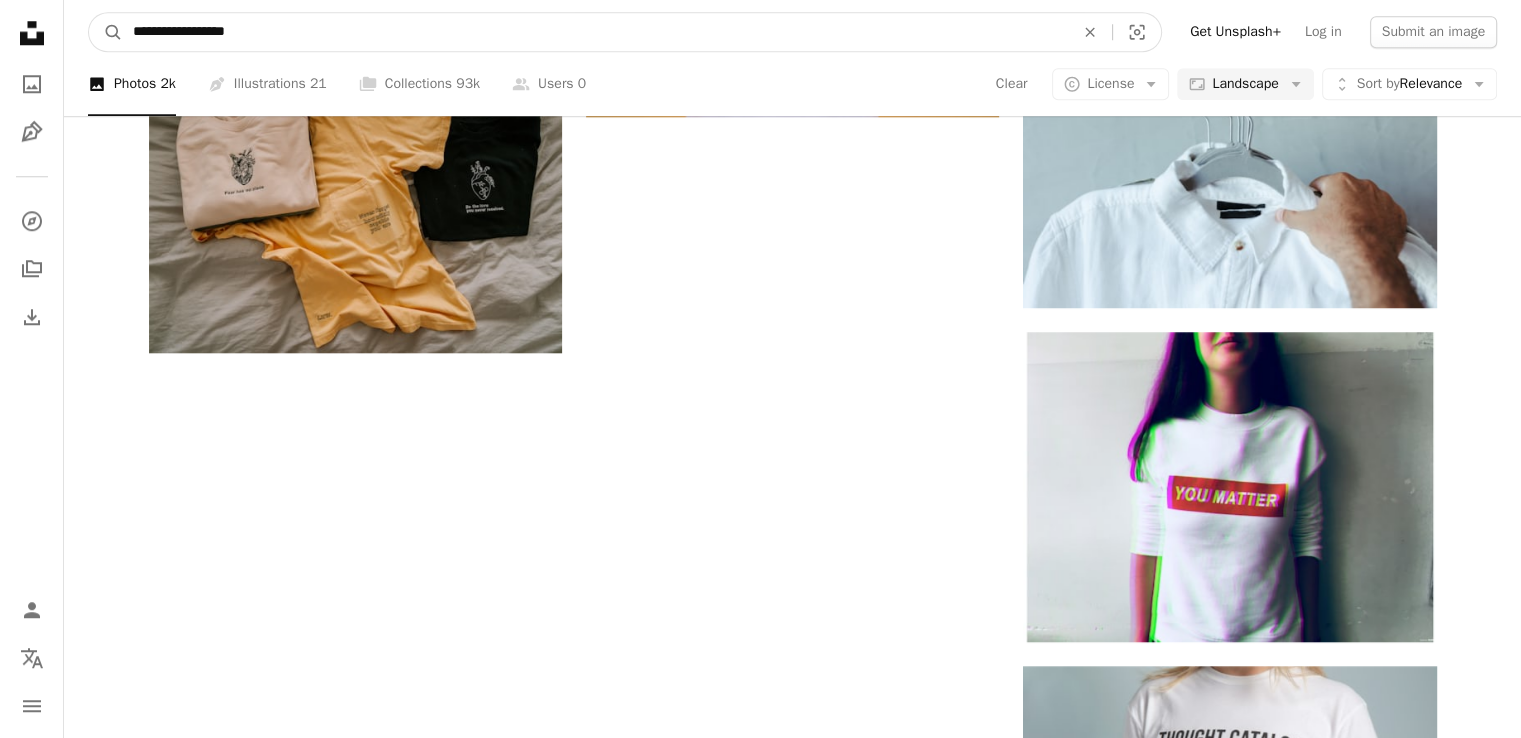 click on "**********" at bounding box center [595, 32] 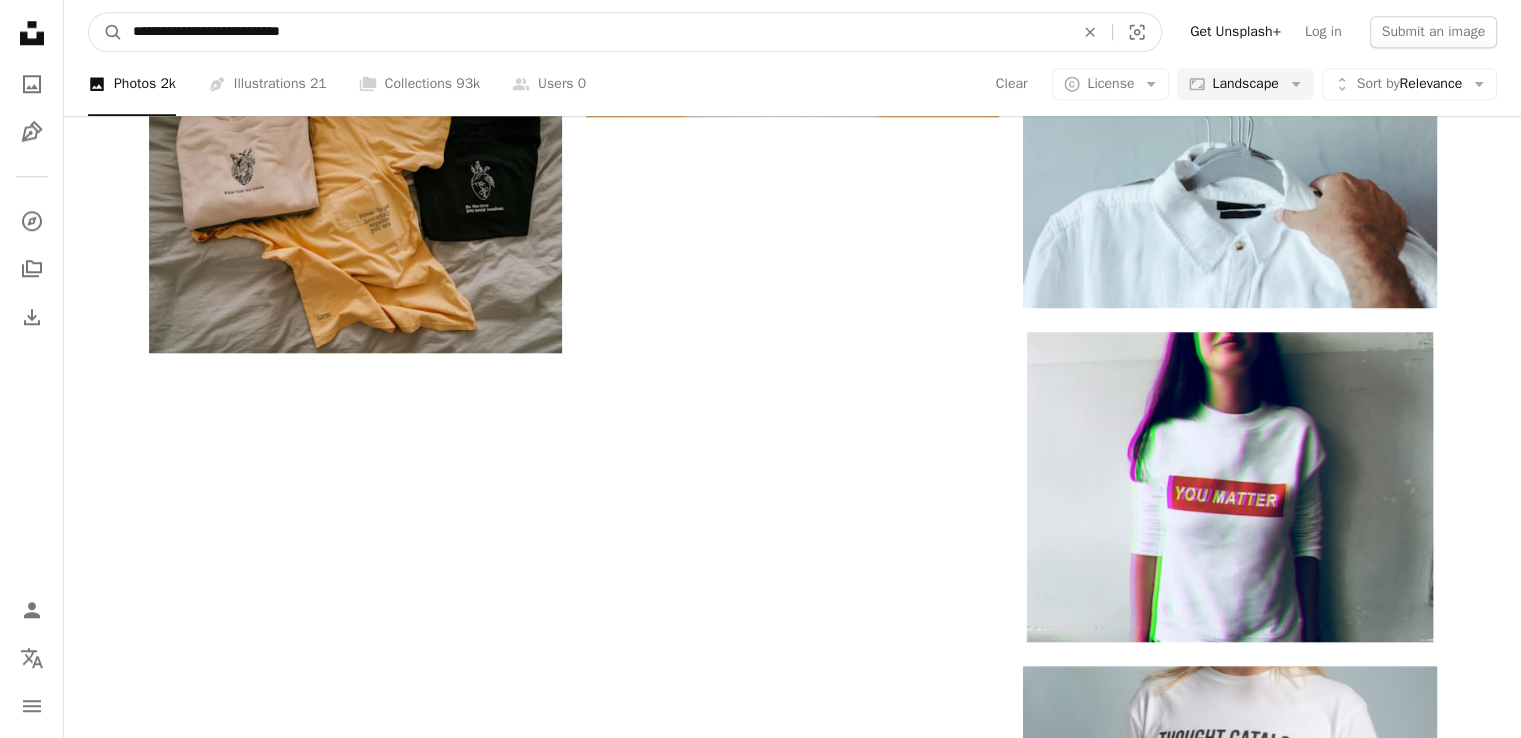 click on "**********" at bounding box center [595, 32] 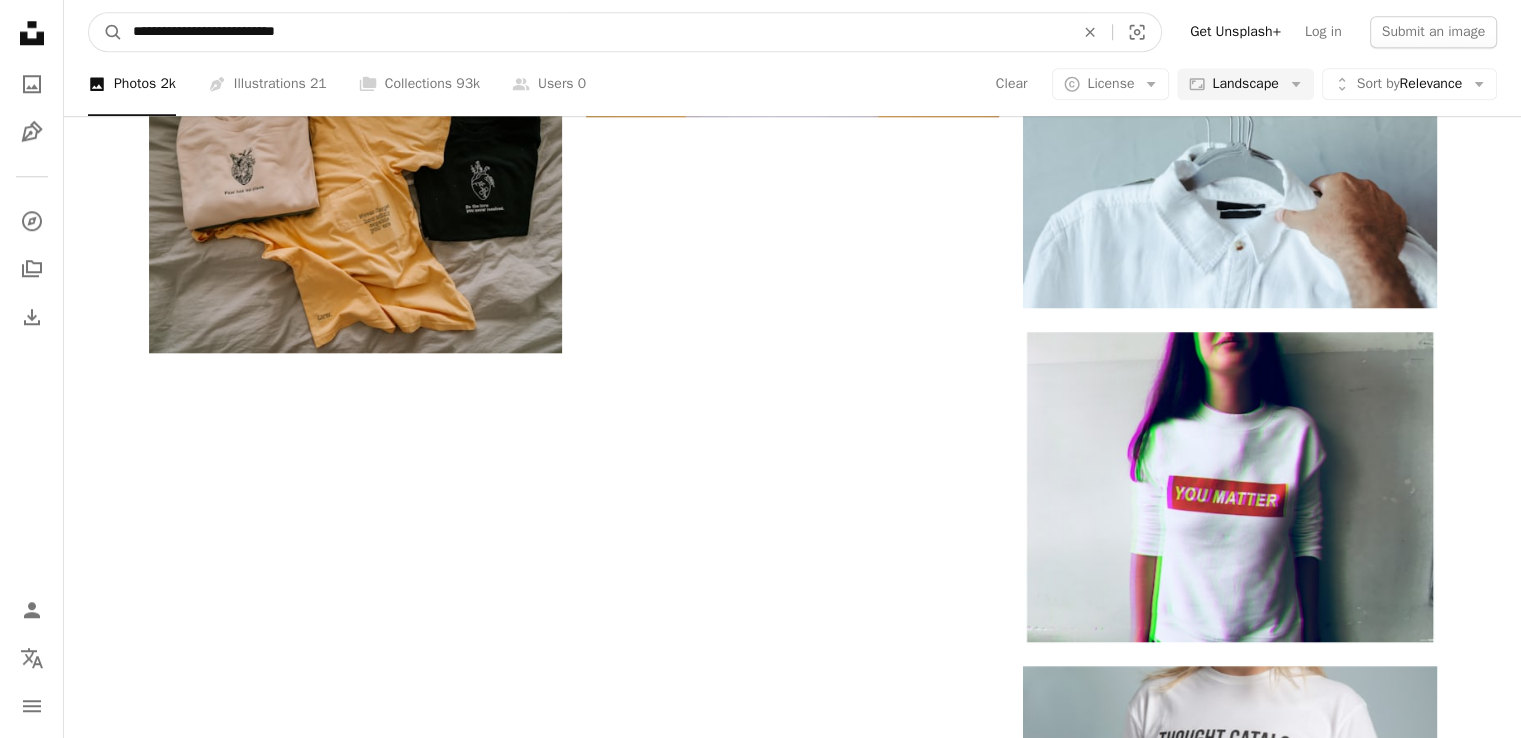 type on "**********" 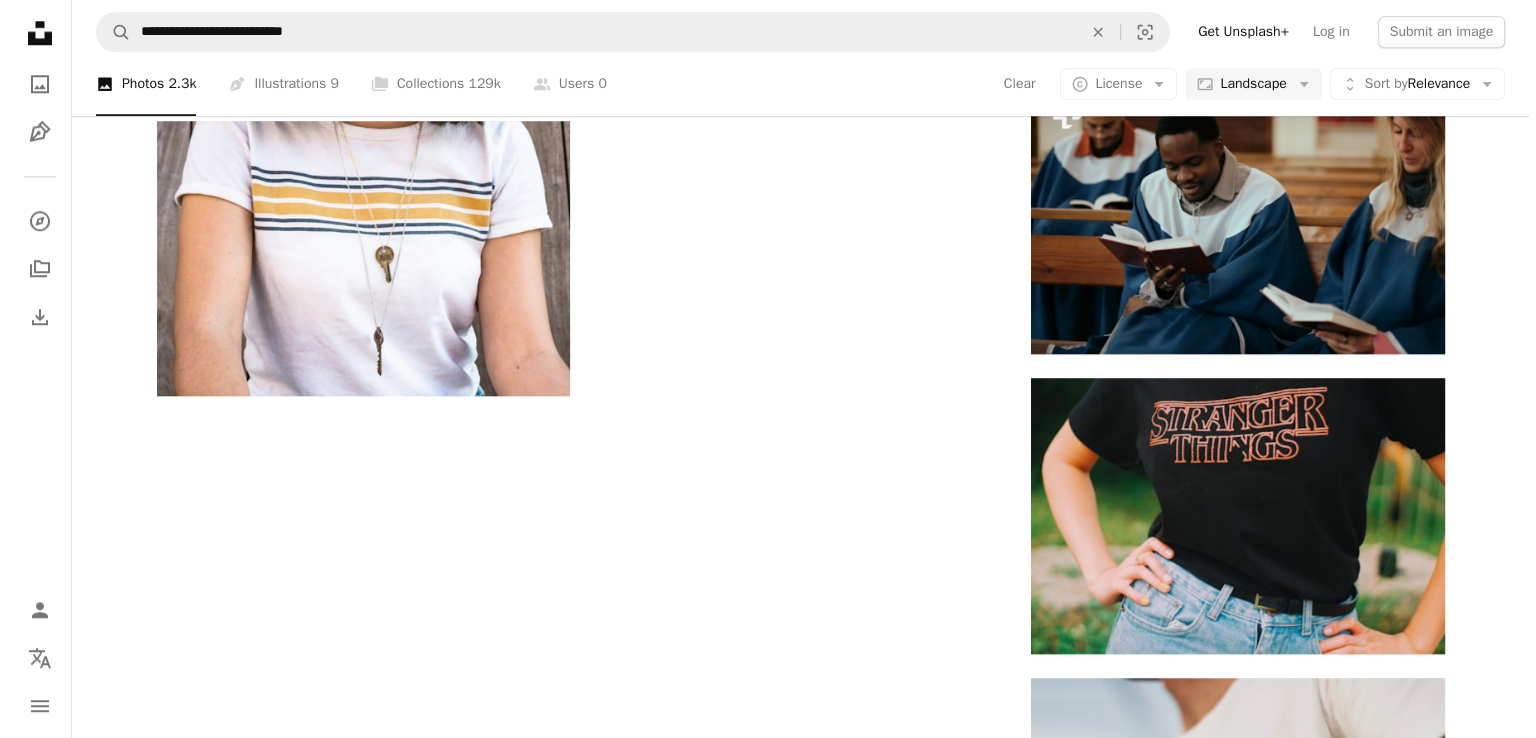 scroll, scrollTop: 1539, scrollLeft: 0, axis: vertical 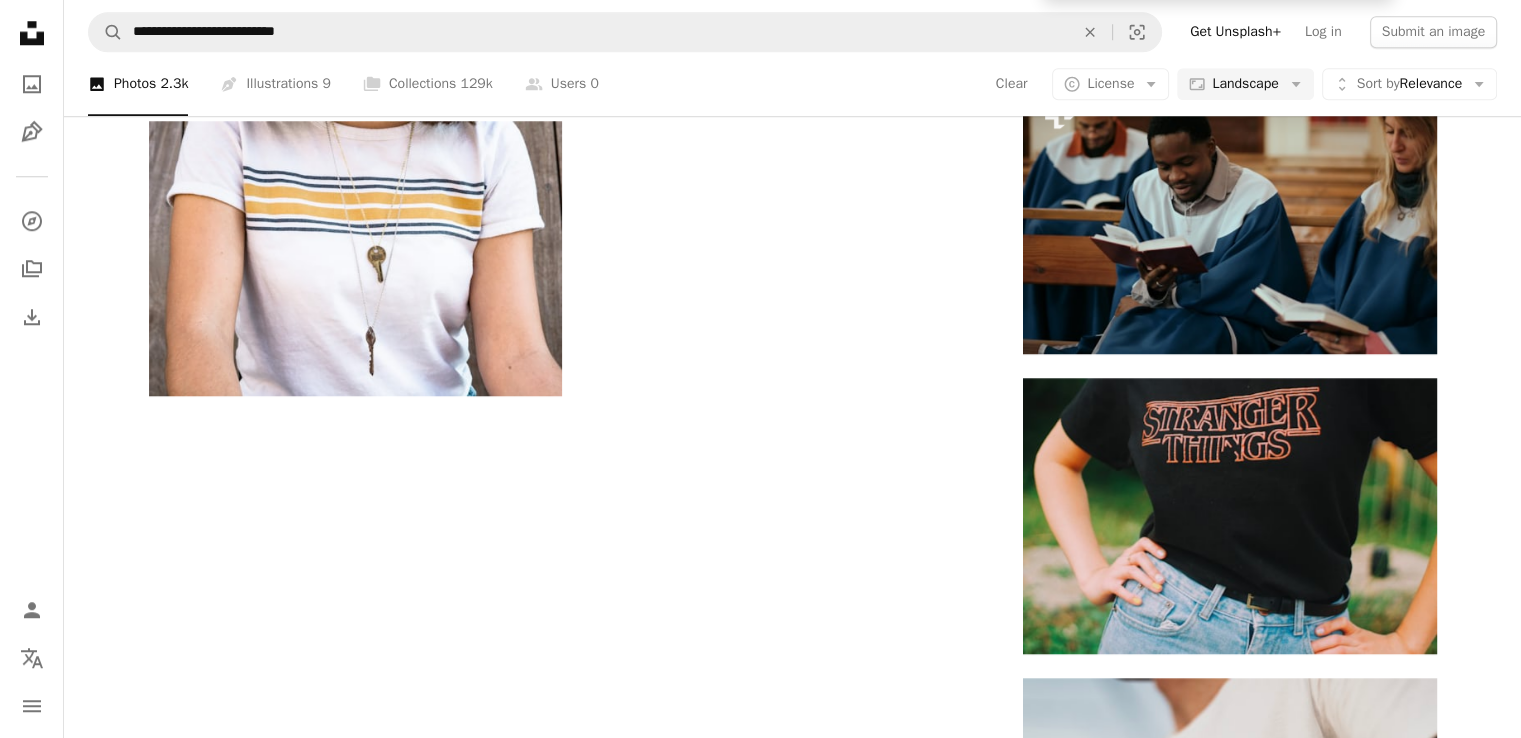 click on "[FIRST] [LAST] [USERNAME] Hire View profile" at bounding box center (1218, -123) 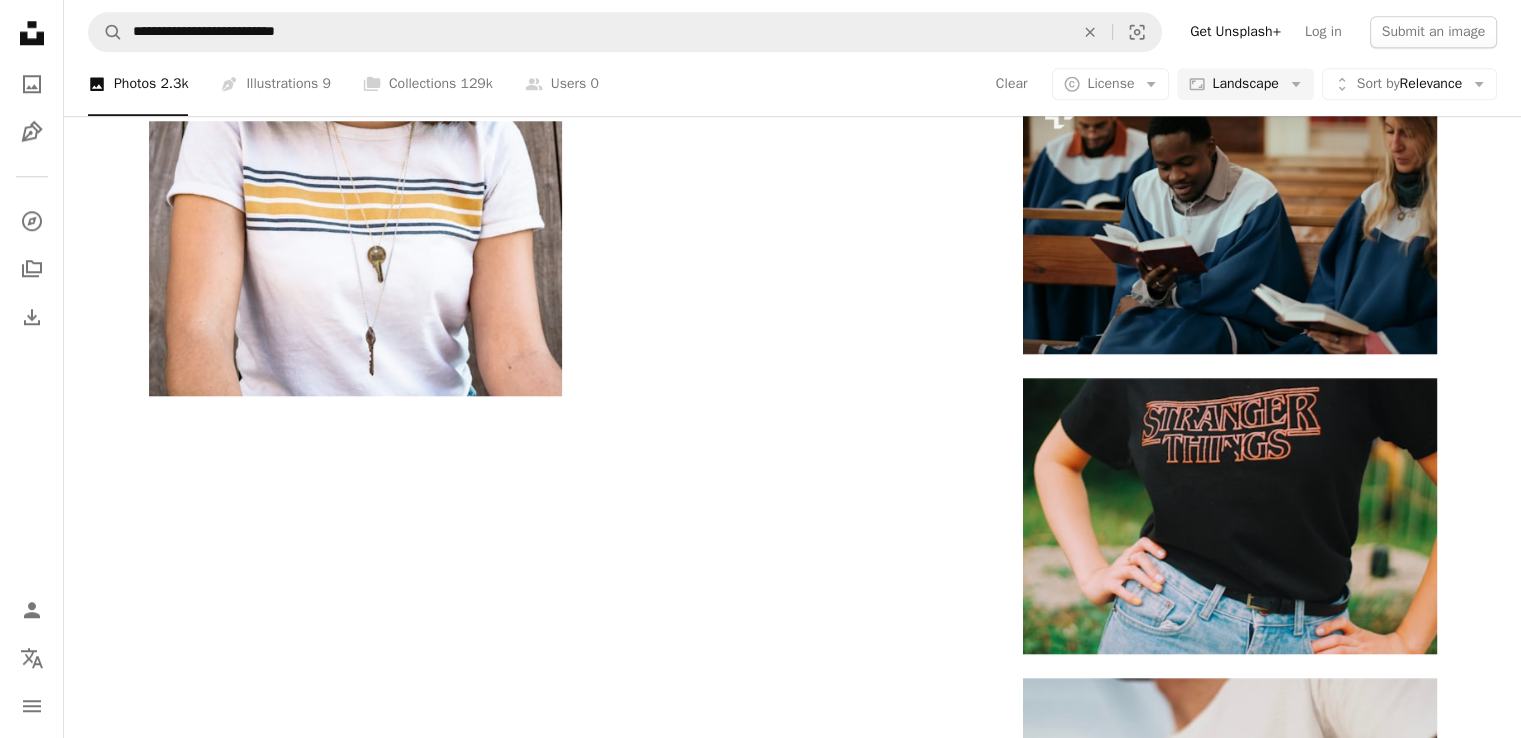 click at bounding box center (1229, -85) 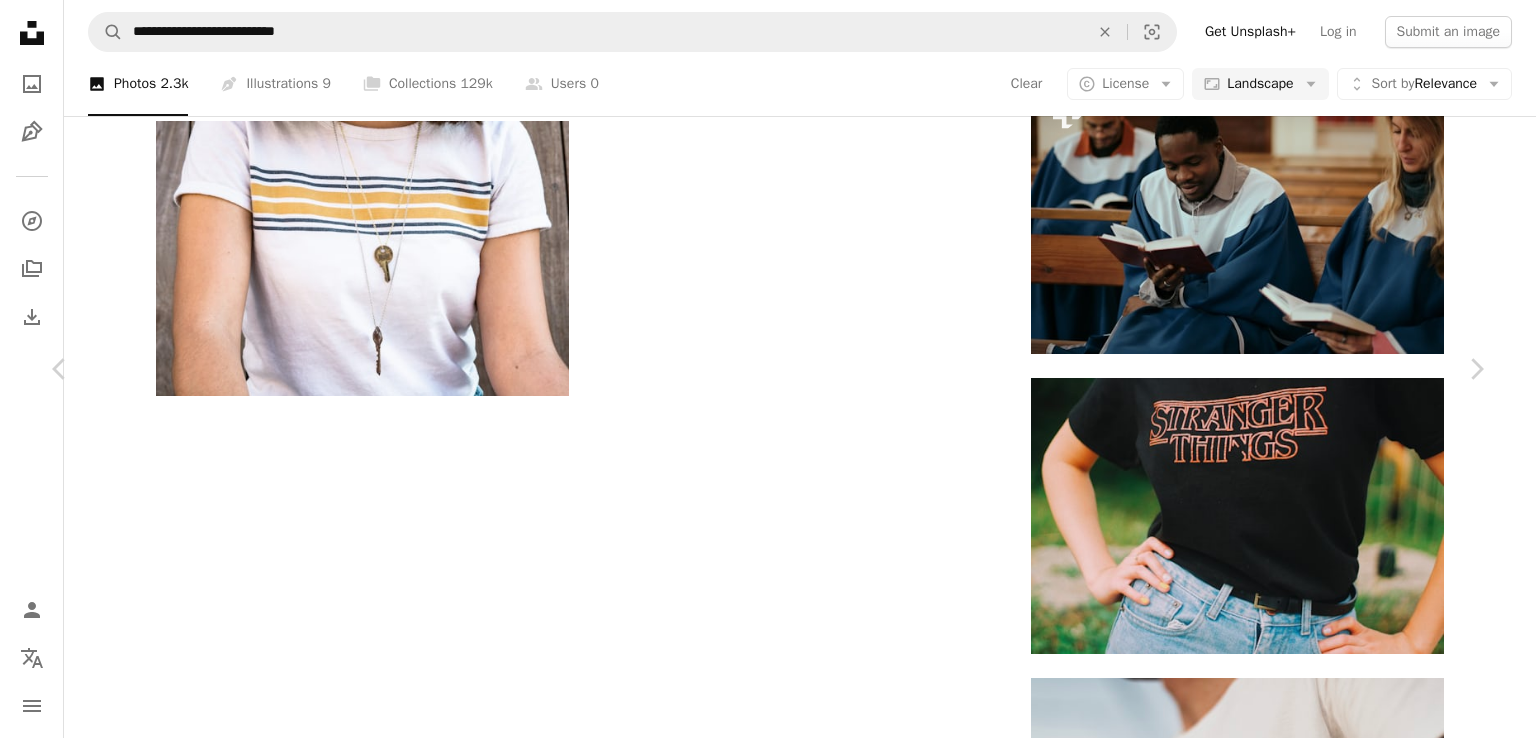 scroll, scrollTop: 0, scrollLeft: 0, axis: both 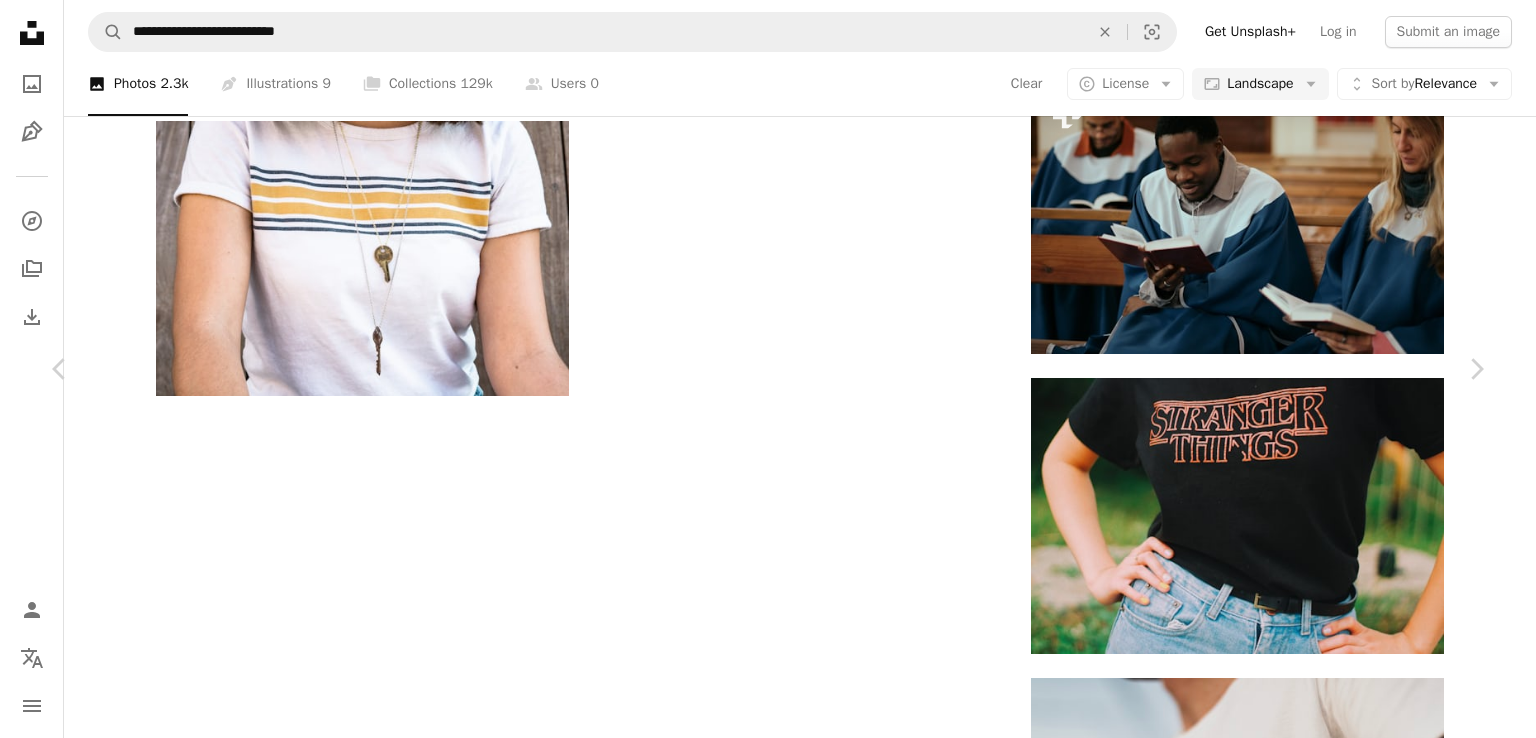 click on "An X shape Chevron left Chevron right Gift Habeshaw Available for hire A checkmark inside of a circle A heart A plus sign Edit image   Plus sign for Unsplash+ Download free Chevron down Zoom in Views 306,893 Downloads 1,439 Featured in Photos A forward-right arrow Share Info icon Info More Actions Calendar outlined Published on  November 15, 2018 Camera Canon, EOS 5D Mark III Safety Free to use under the  Unsplash License black man human face clothing cross skin hair apparel symbol sleeve t-shirt Creative Commons images Browse premium related images on iStock  |  Save 20% with code UNSPLASH20 View more on iStock  ↗ Related images A heart A plus sign Gift Habeshaw Available for hire A checkmark inside of a circle Arrow pointing down A heart A plus sign Dmitrii Shirnin For  Unsplash+ A lock   Download A heart A plus sign Daggy J Ali Available for hire A checkmark inside of a circle" at bounding box center (768, 2238) 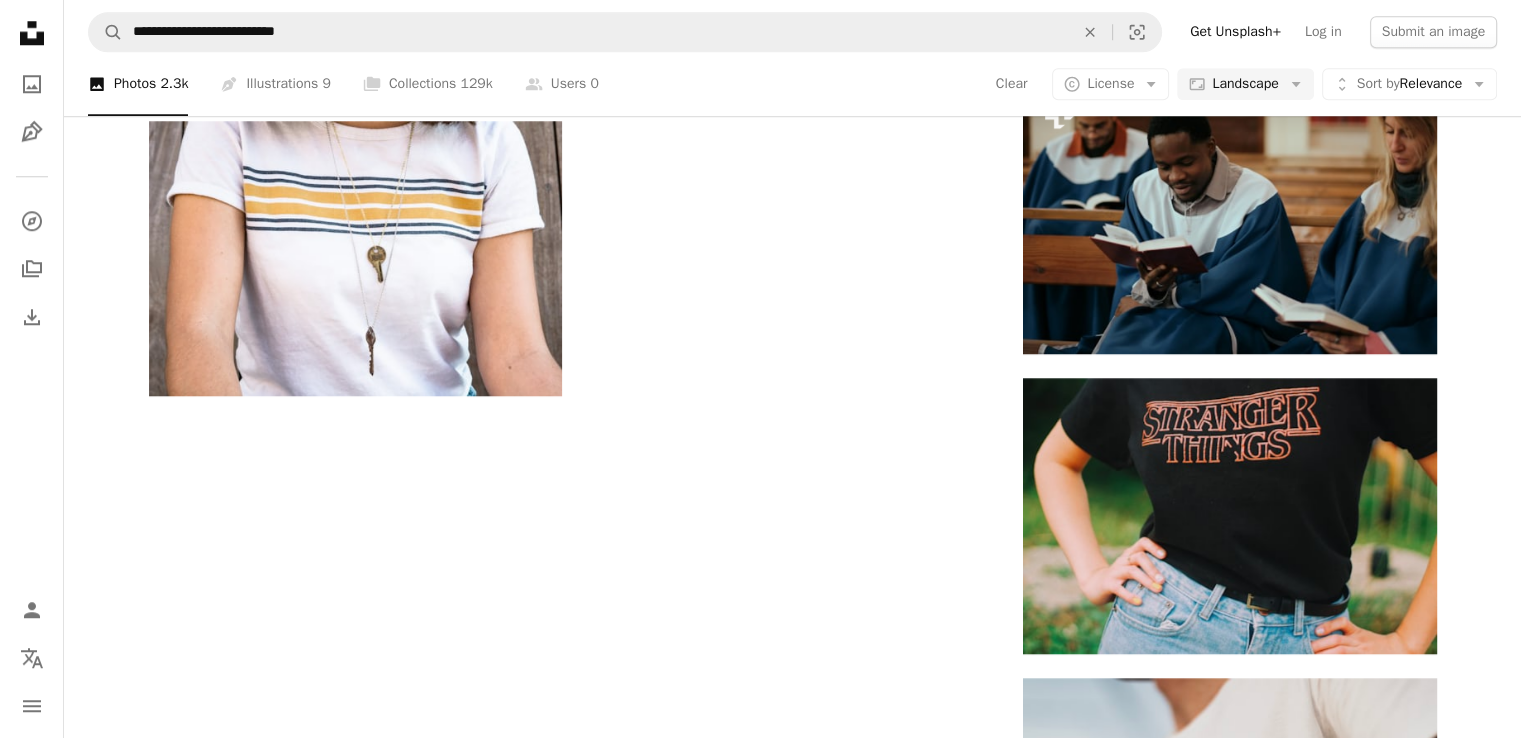 click at bounding box center [1229, -85] 